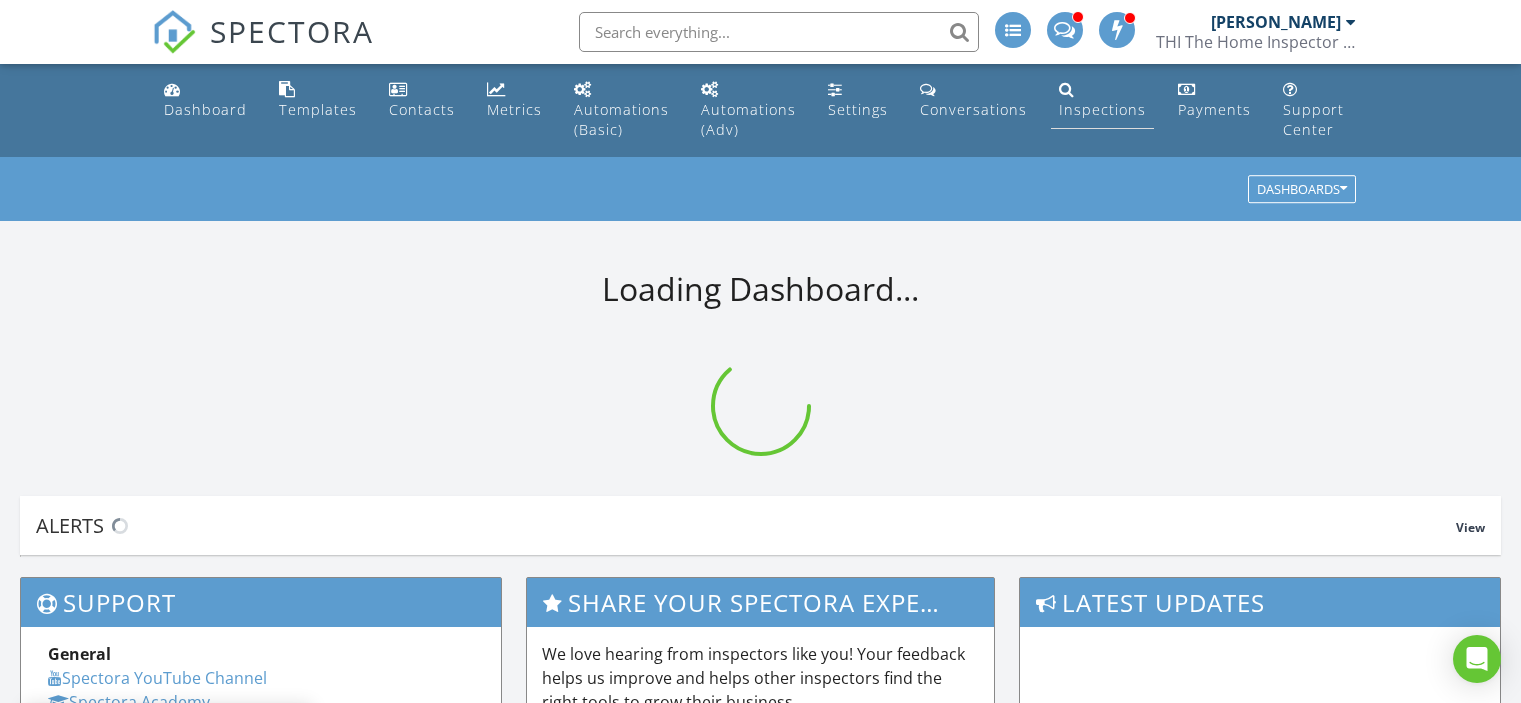 scroll, scrollTop: 0, scrollLeft: 0, axis: both 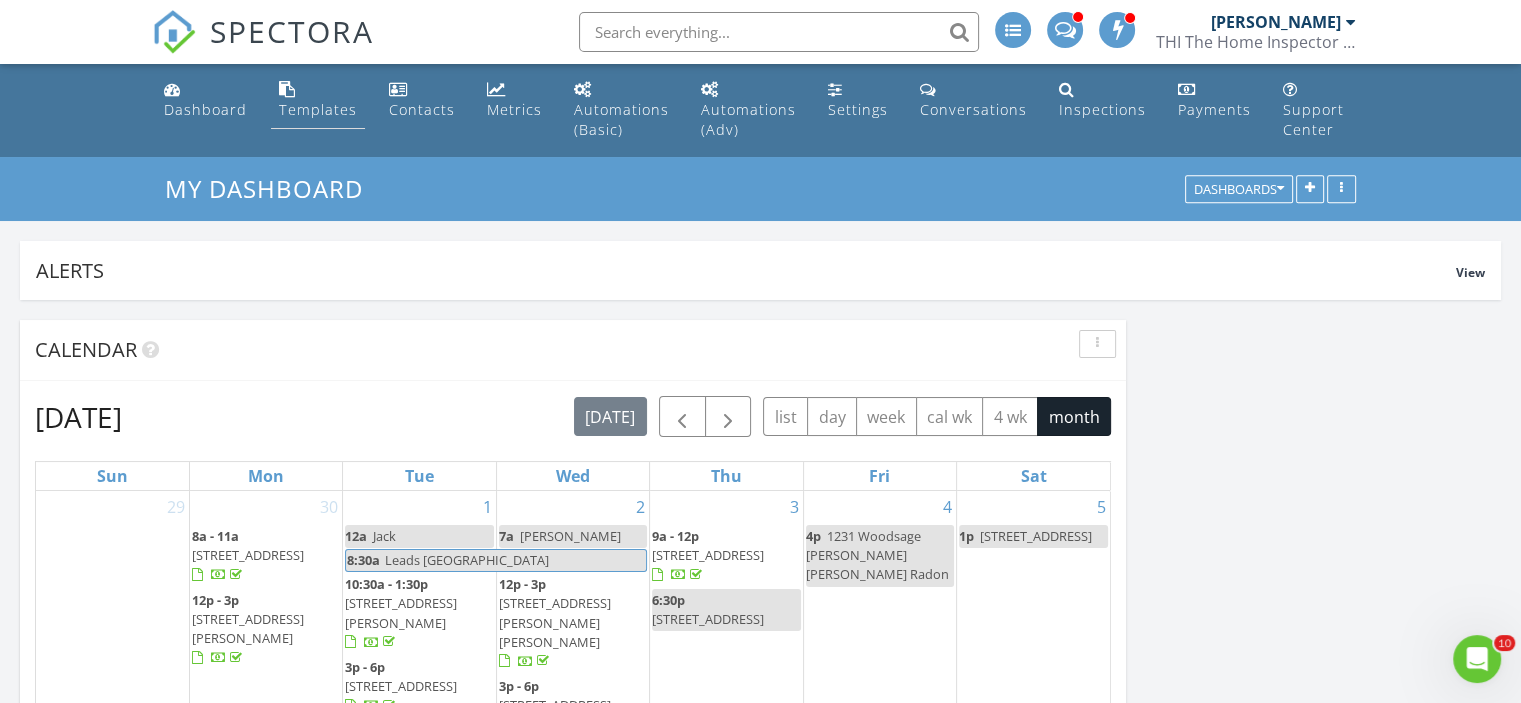 click on "Templates" at bounding box center [318, 109] 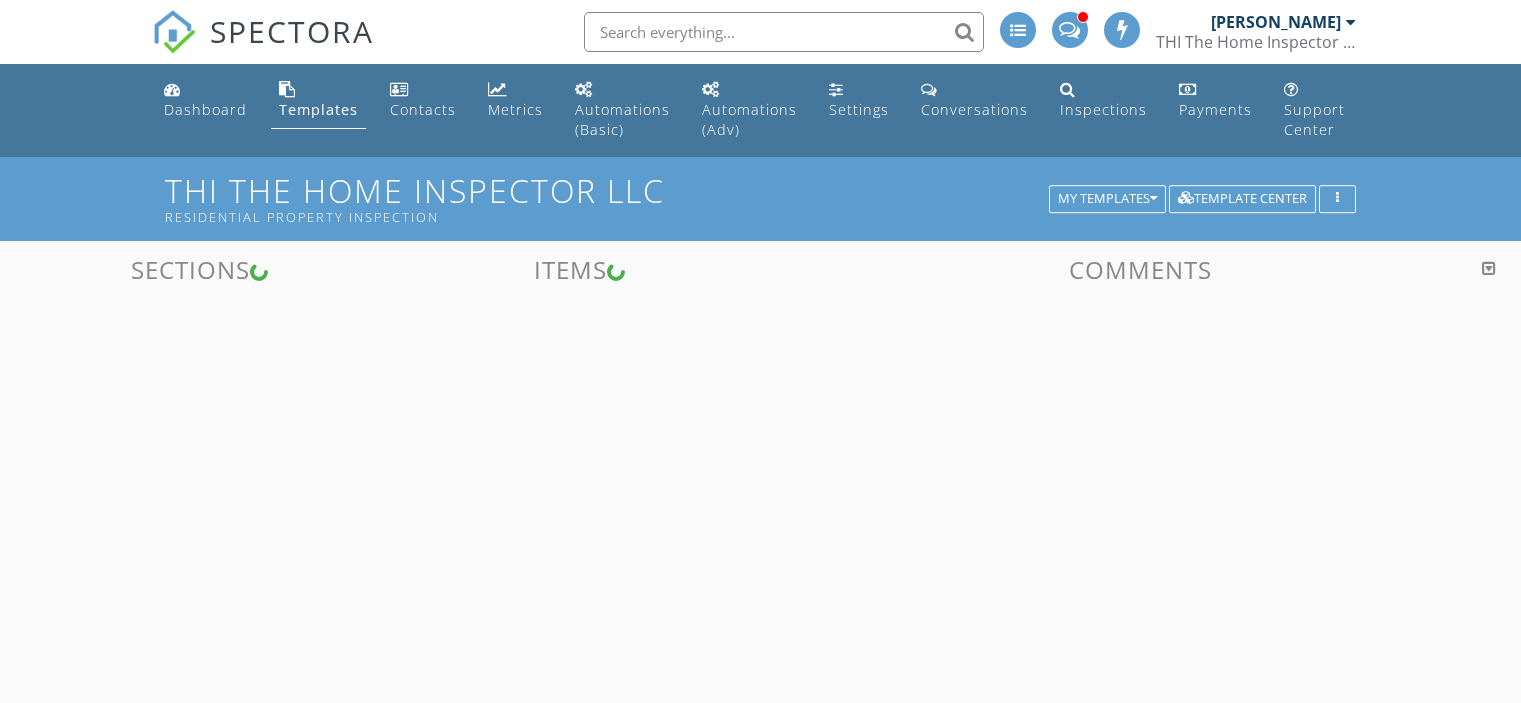 scroll, scrollTop: 0, scrollLeft: 0, axis: both 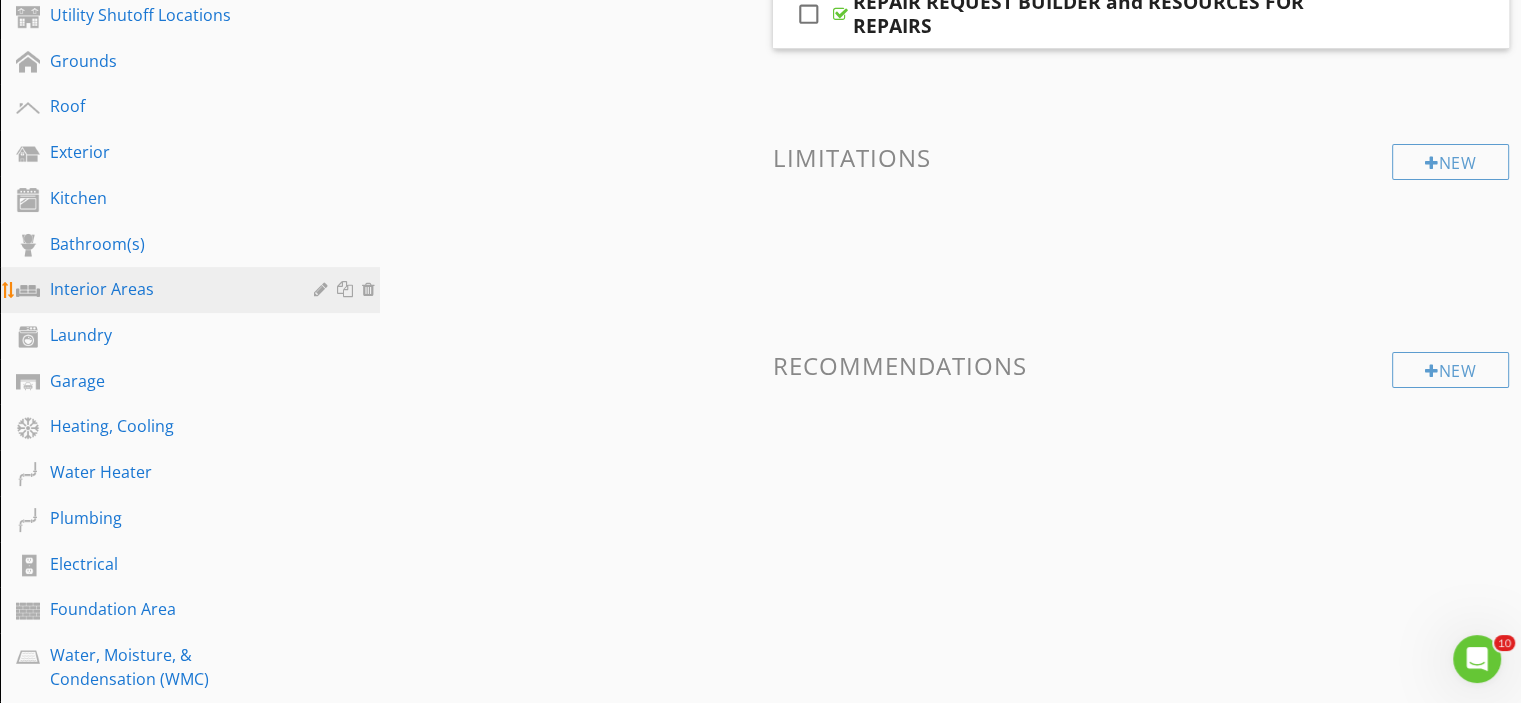 click on "Interior Areas" at bounding box center [167, 289] 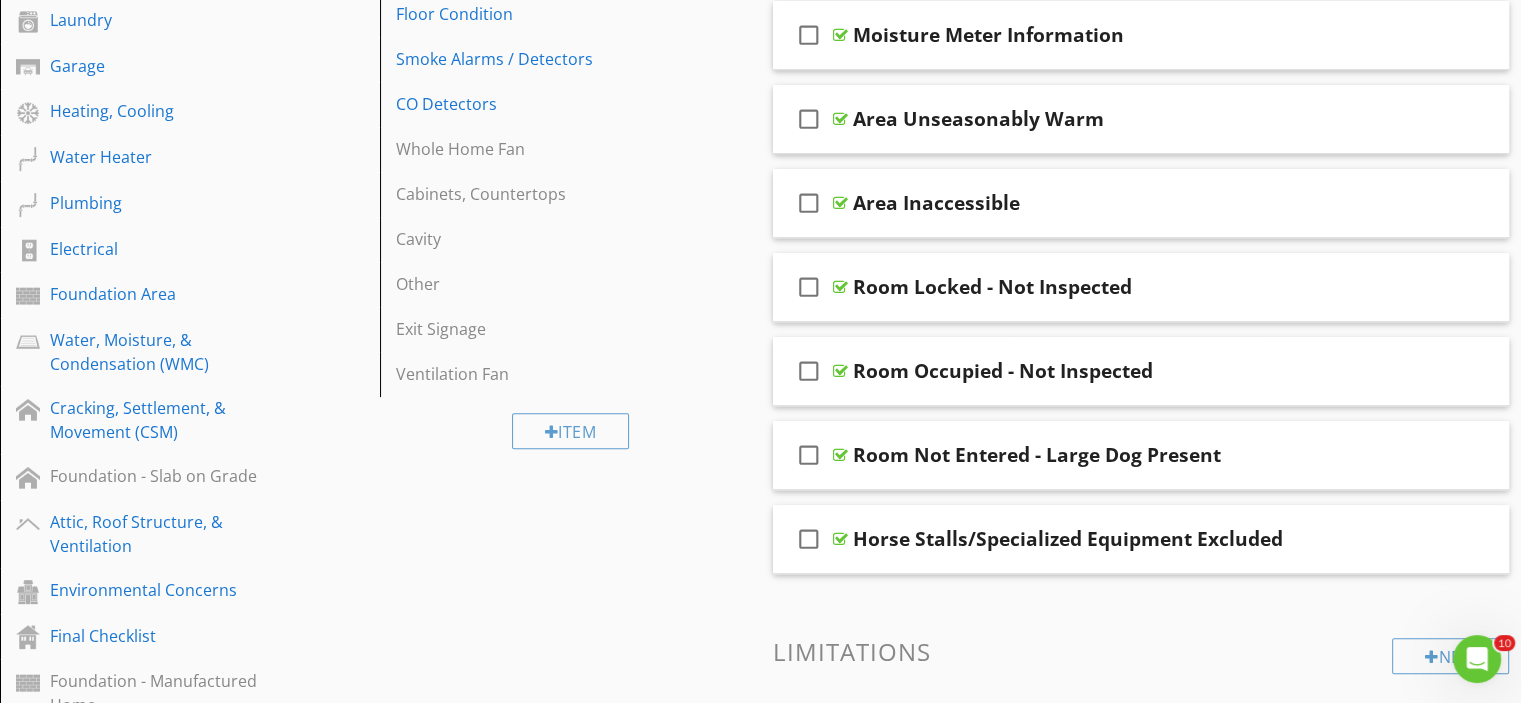 scroll, scrollTop: 500, scrollLeft: 0, axis: vertical 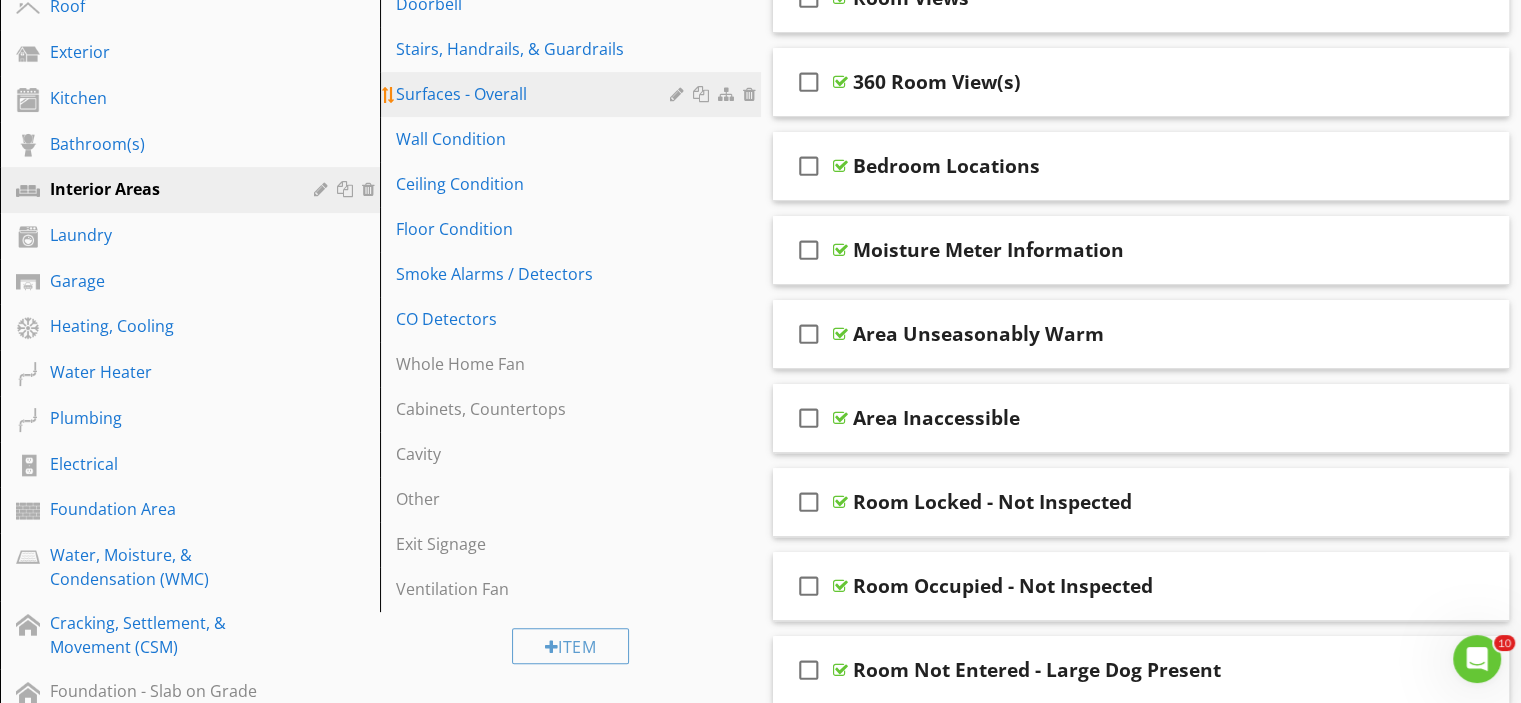 click on "Surfaces - Overall" at bounding box center [535, 94] 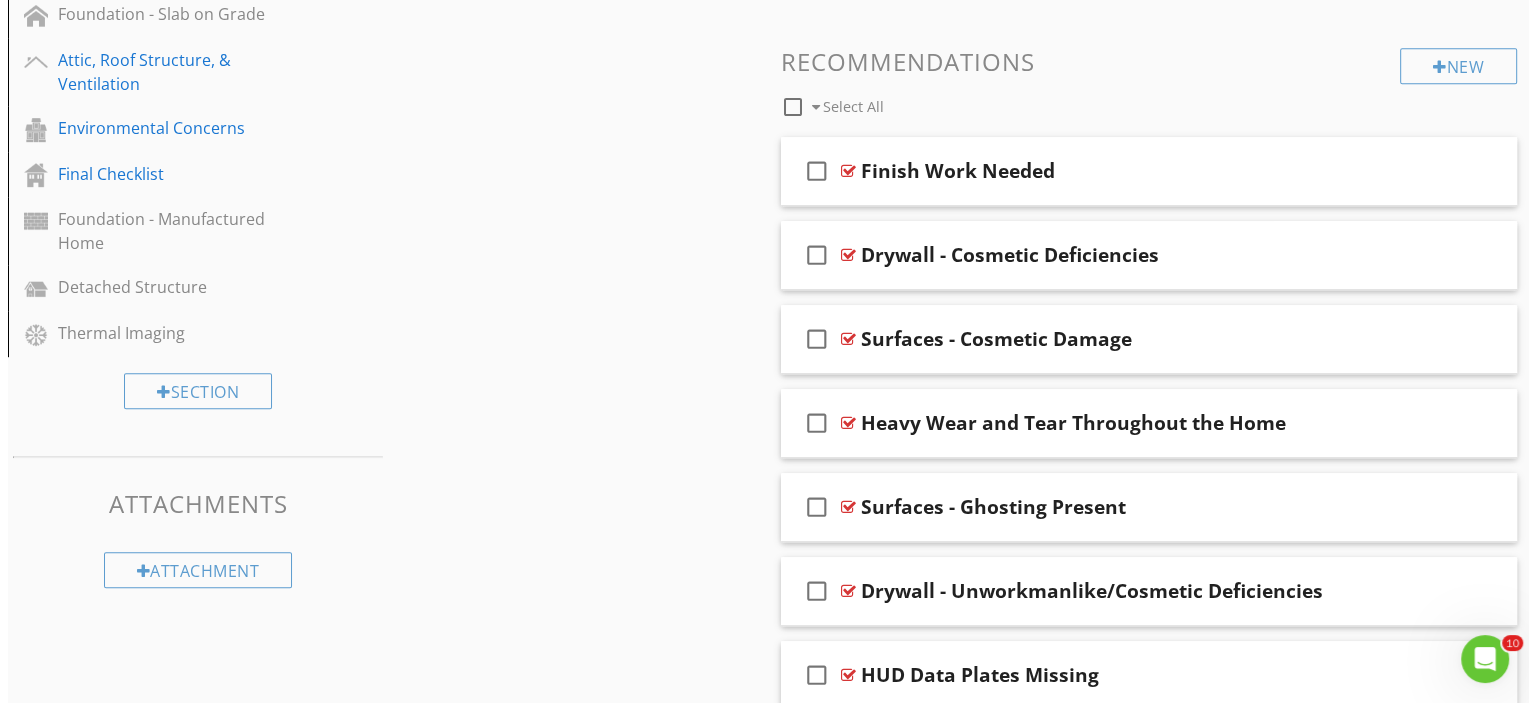 scroll, scrollTop: 870, scrollLeft: 0, axis: vertical 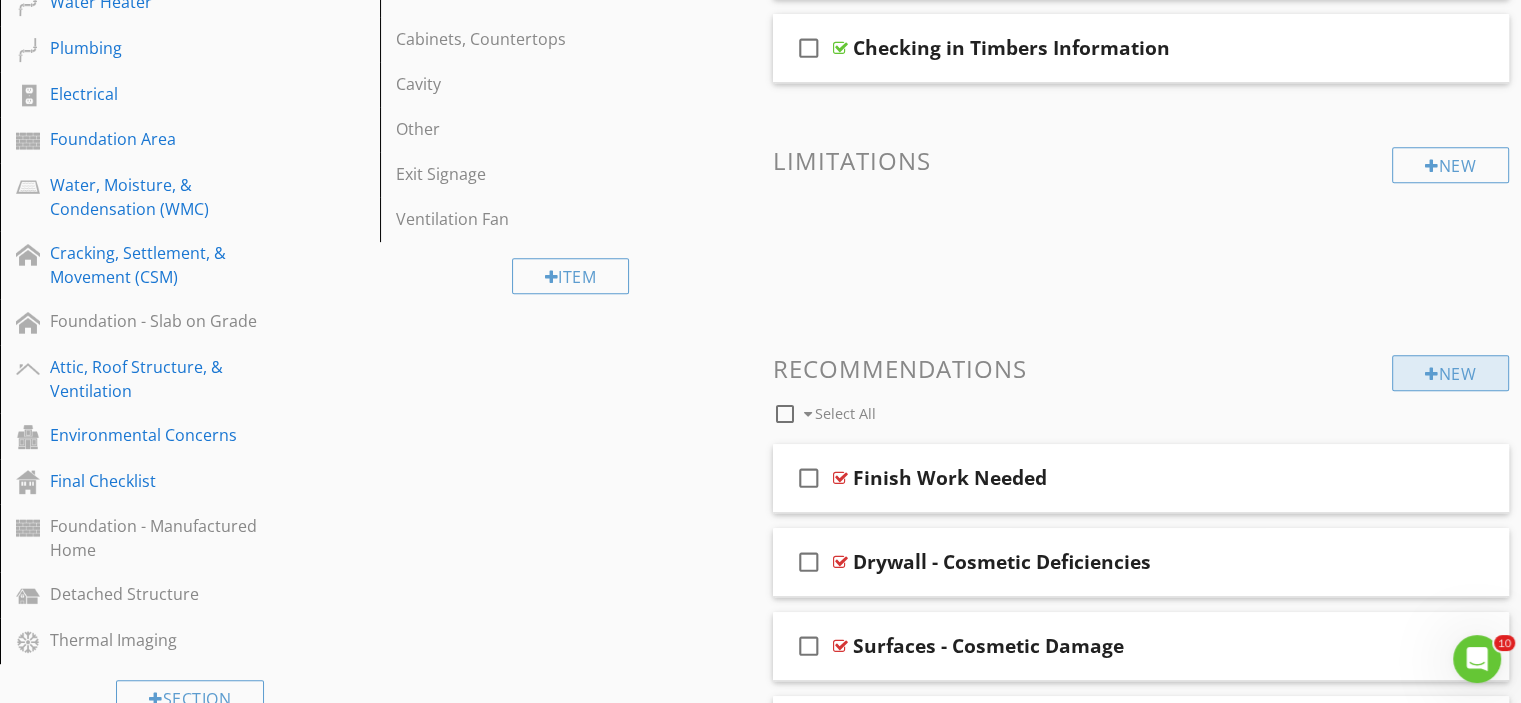 click on "New" at bounding box center (1450, 373) 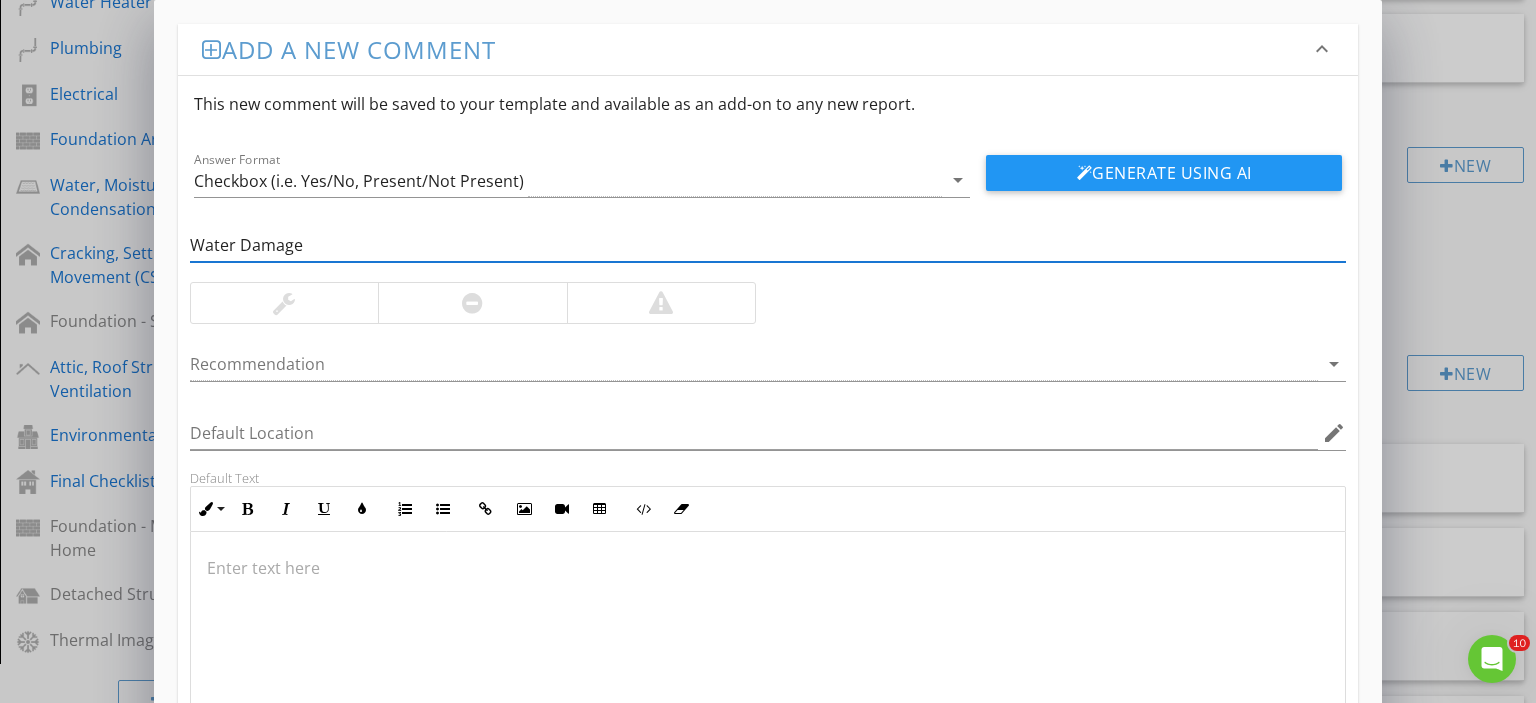 type on "Water Damage" 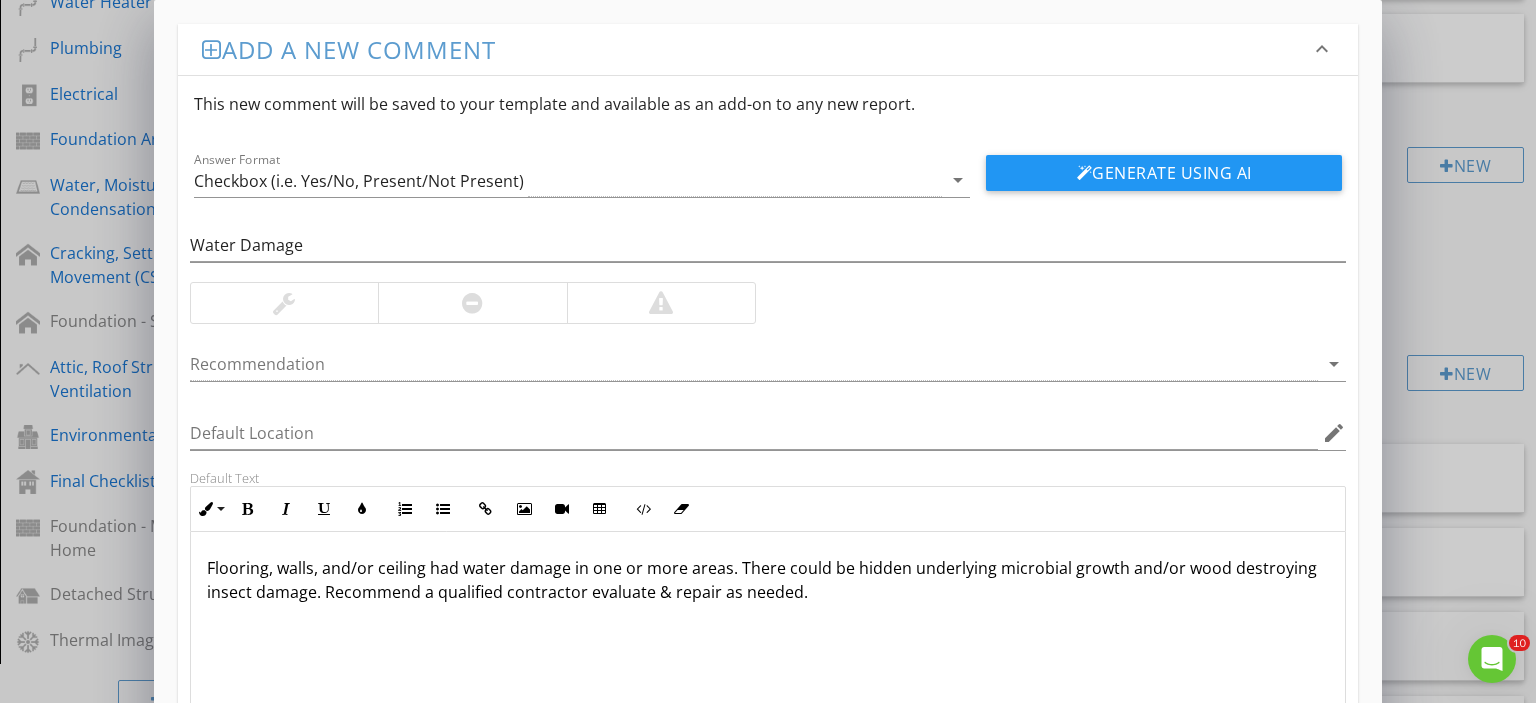 click on "Flooring, walls, and/or ceiling had water damage in one or more areas. There could be hidden underlying microbial growth and/or wood destroying insect damage. Recommend a qualified contractor evaluate & repair as needed." at bounding box center [768, 580] 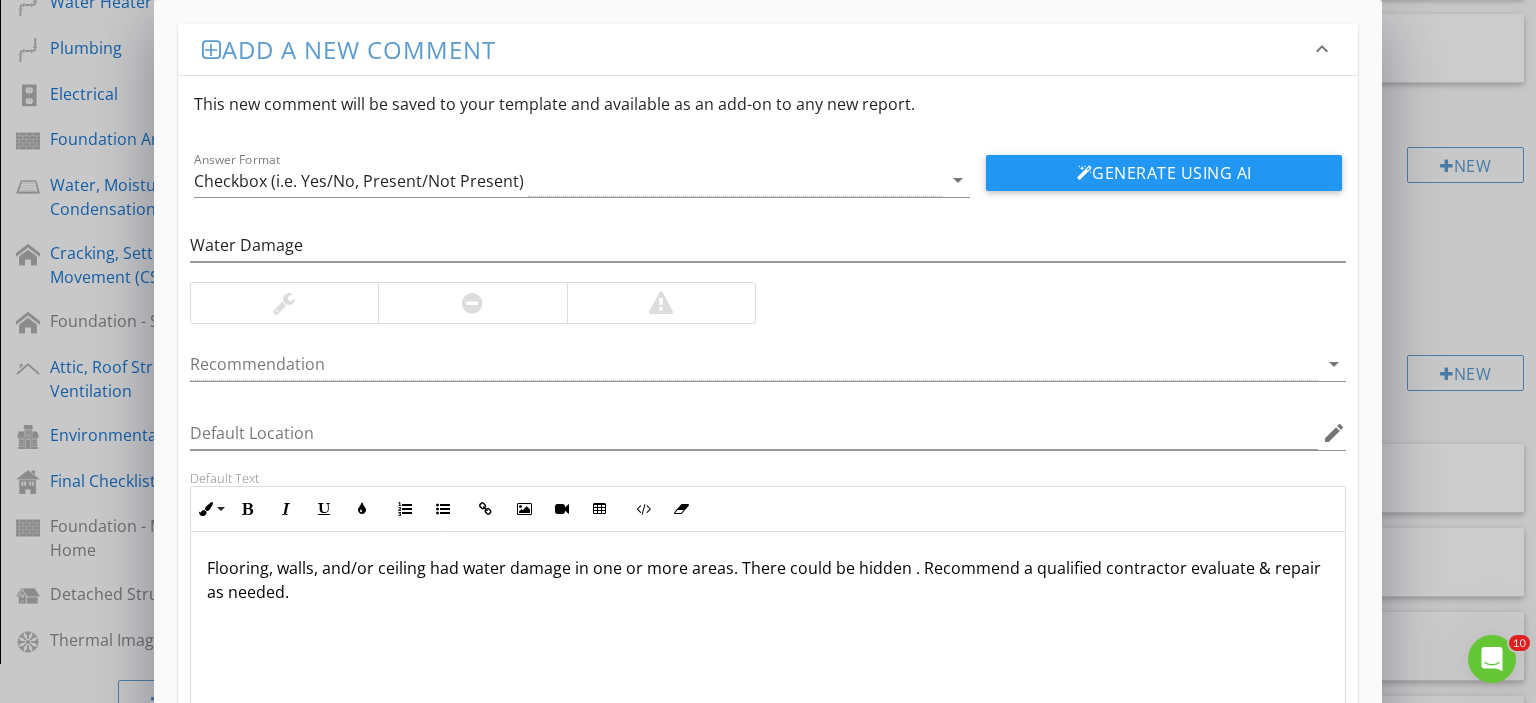 type 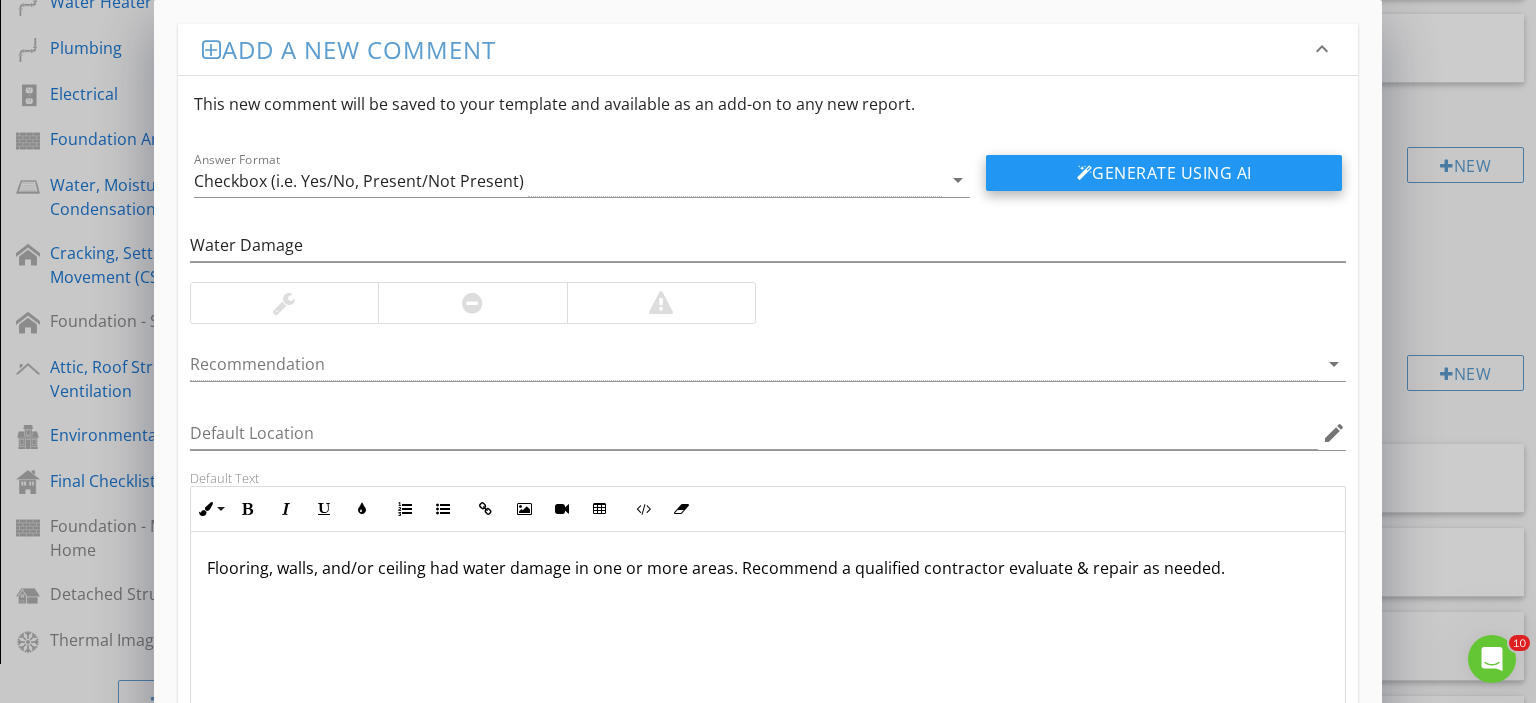 click on "Generate Using AI" at bounding box center [1164, 173] 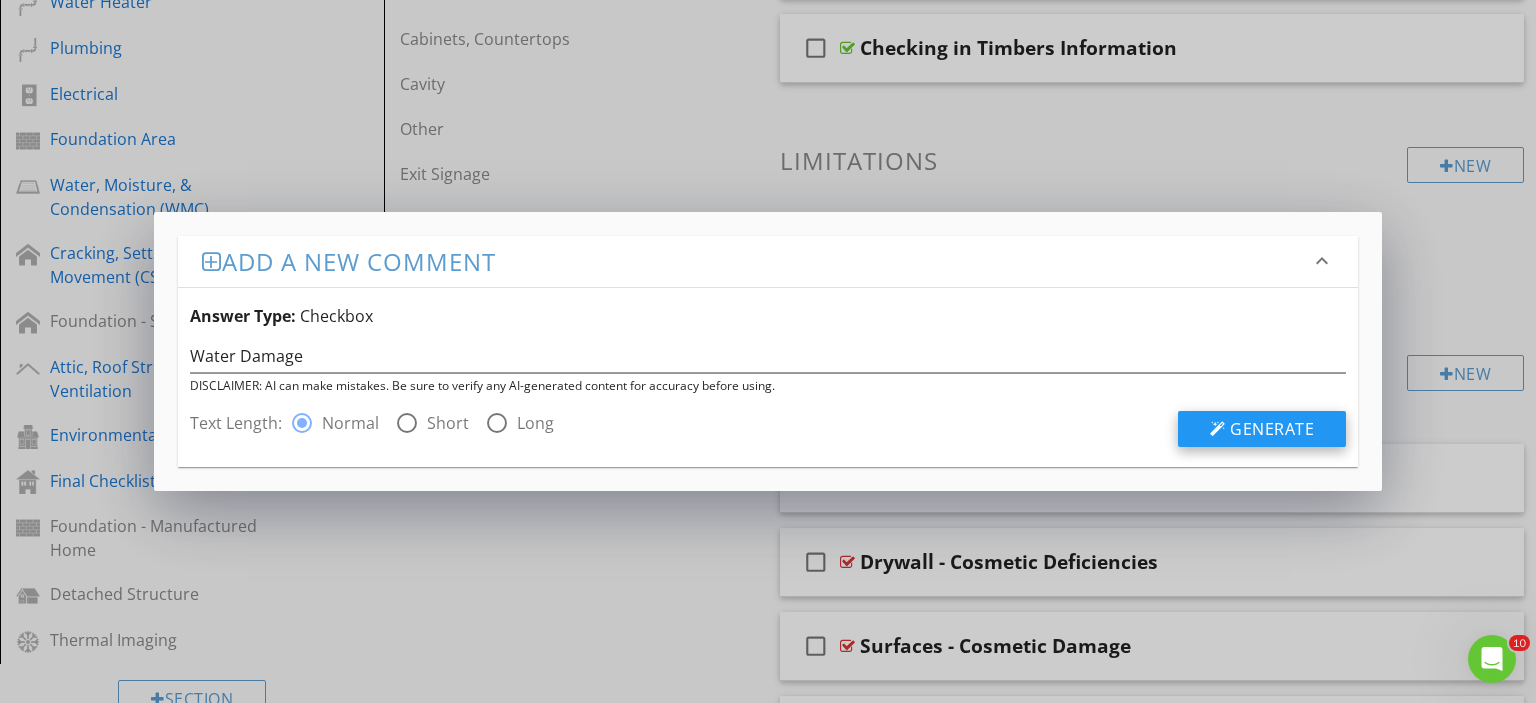 click on "Generate" at bounding box center [1272, 429] 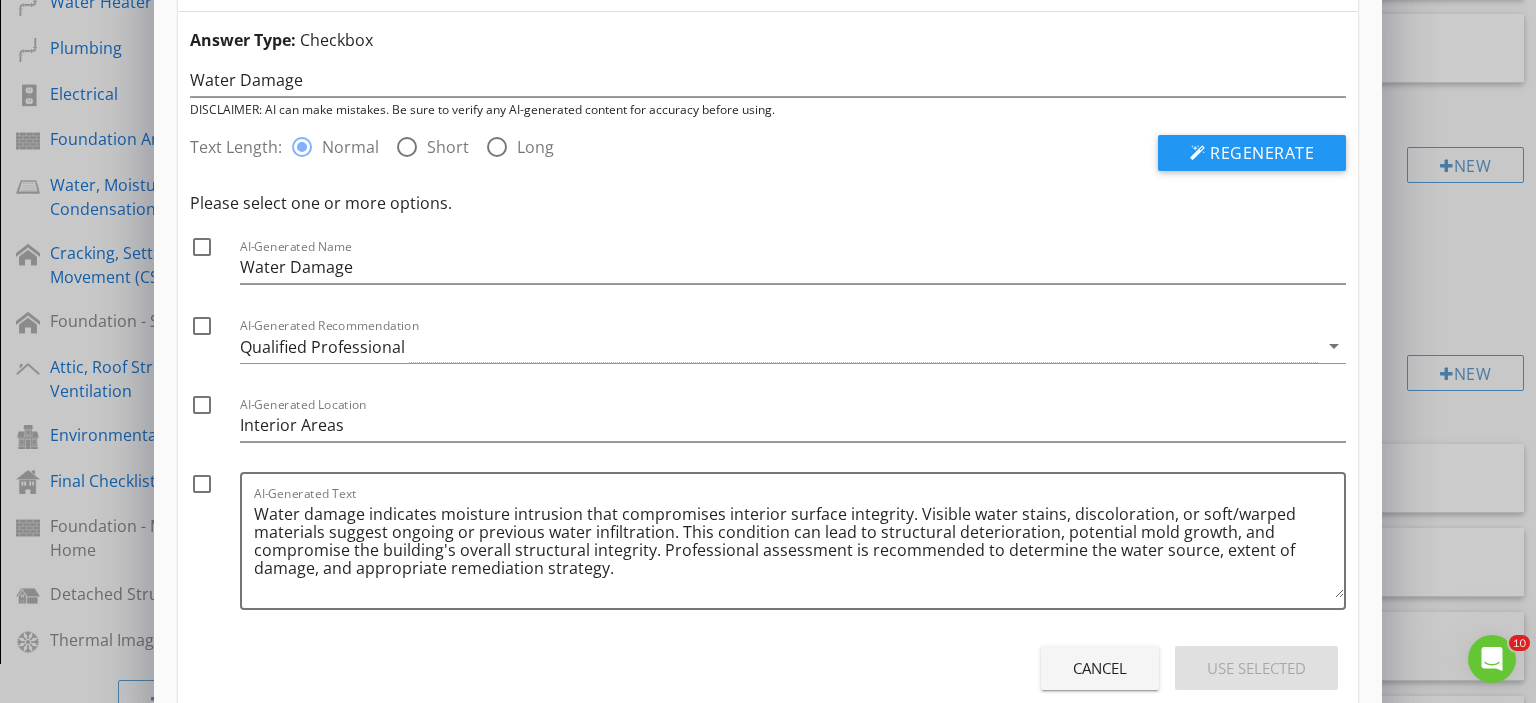 scroll, scrollTop: 100, scrollLeft: 0, axis: vertical 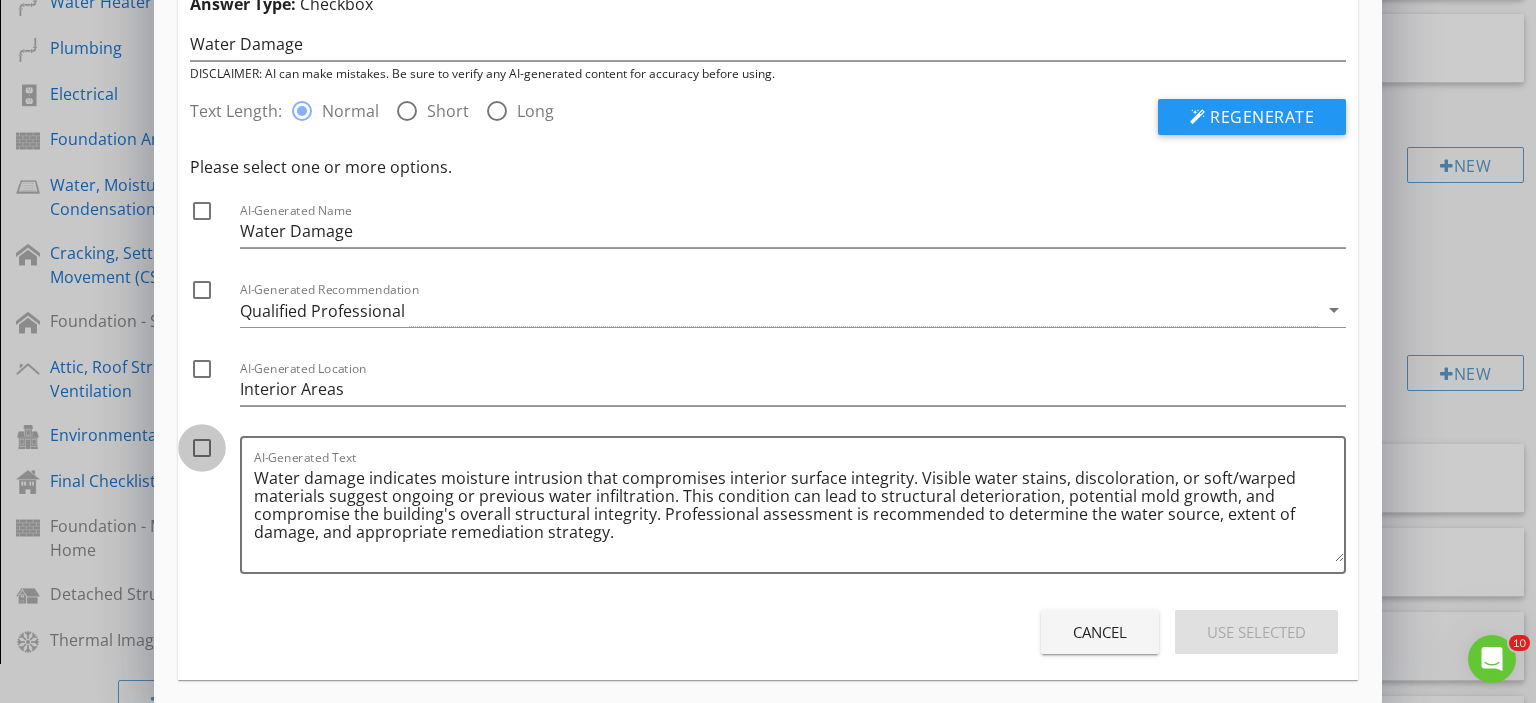 click at bounding box center (202, 448) 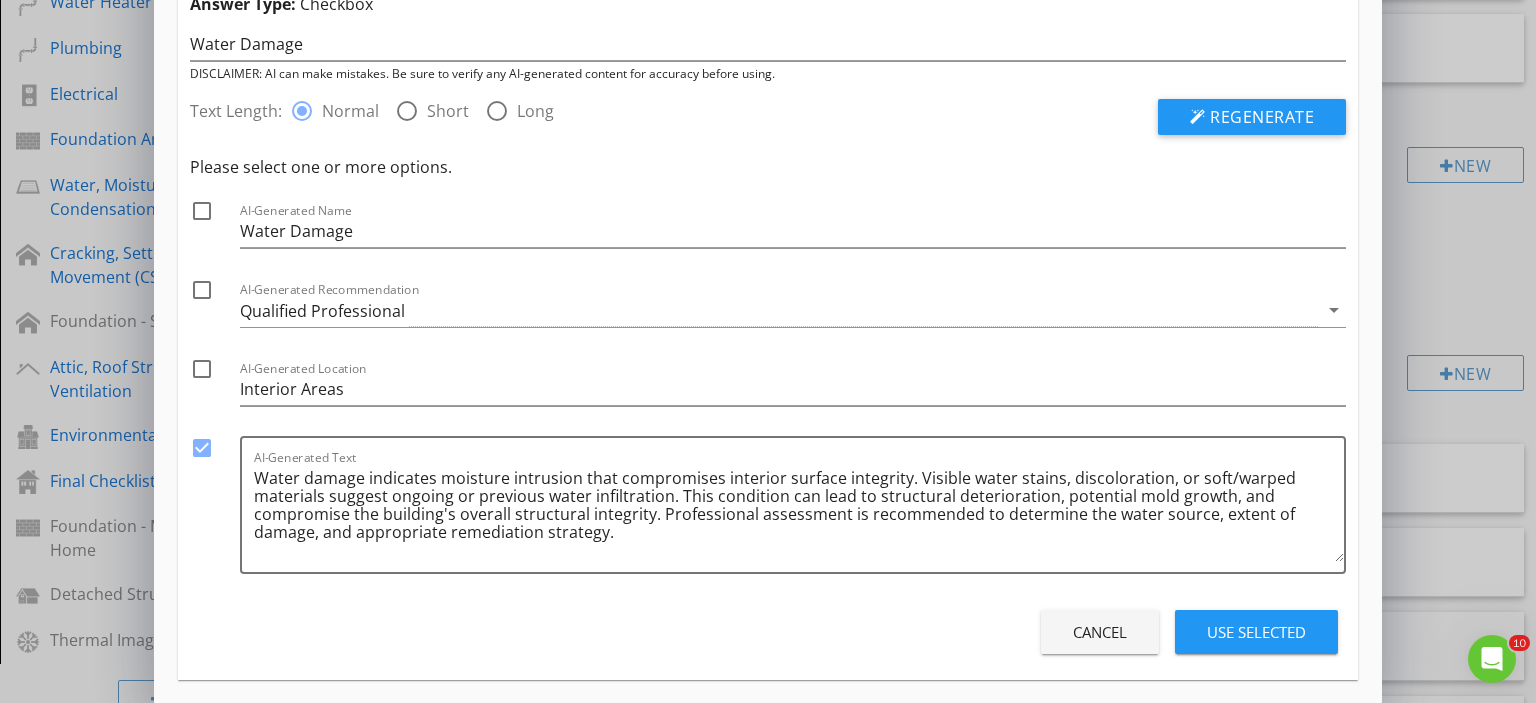 click on "Use Selected" at bounding box center (1256, 632) 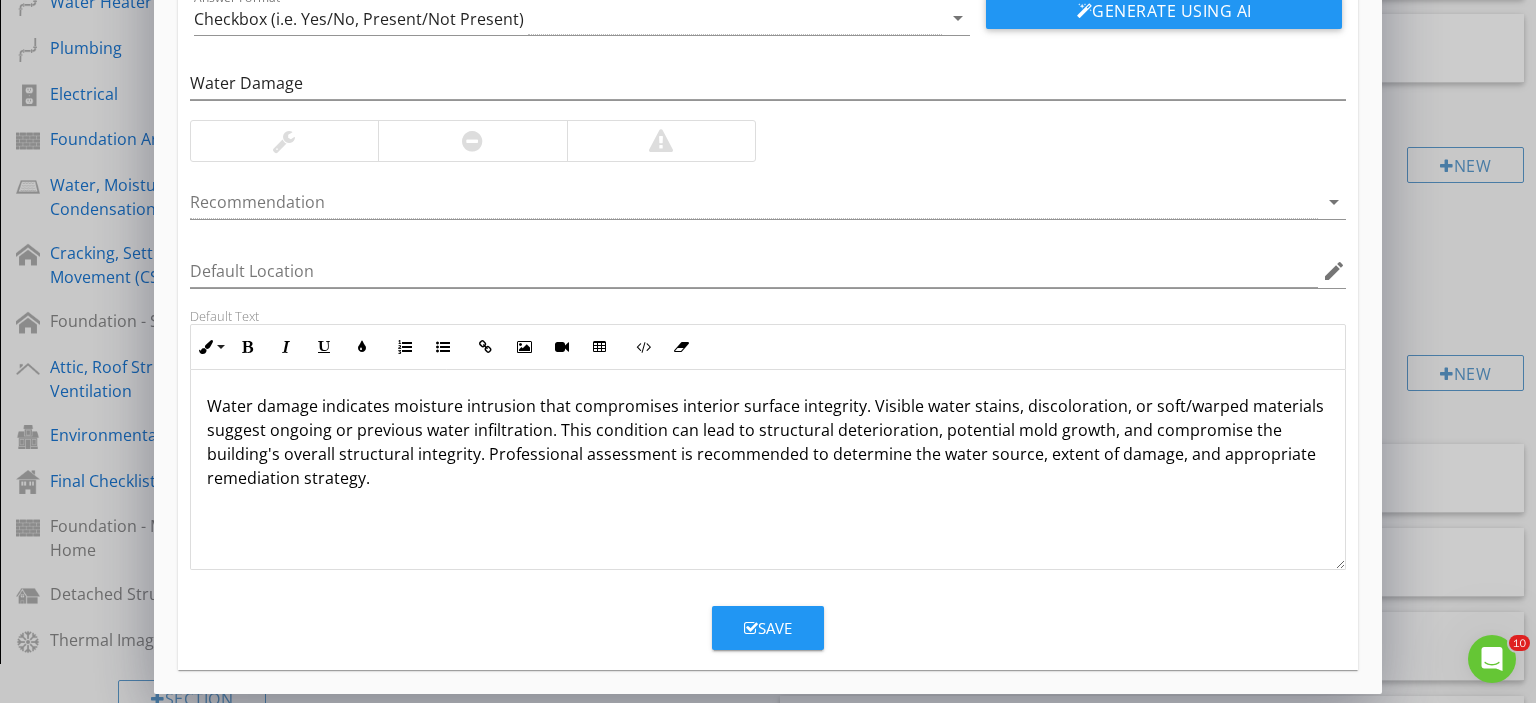 scroll, scrollTop: 163, scrollLeft: 0, axis: vertical 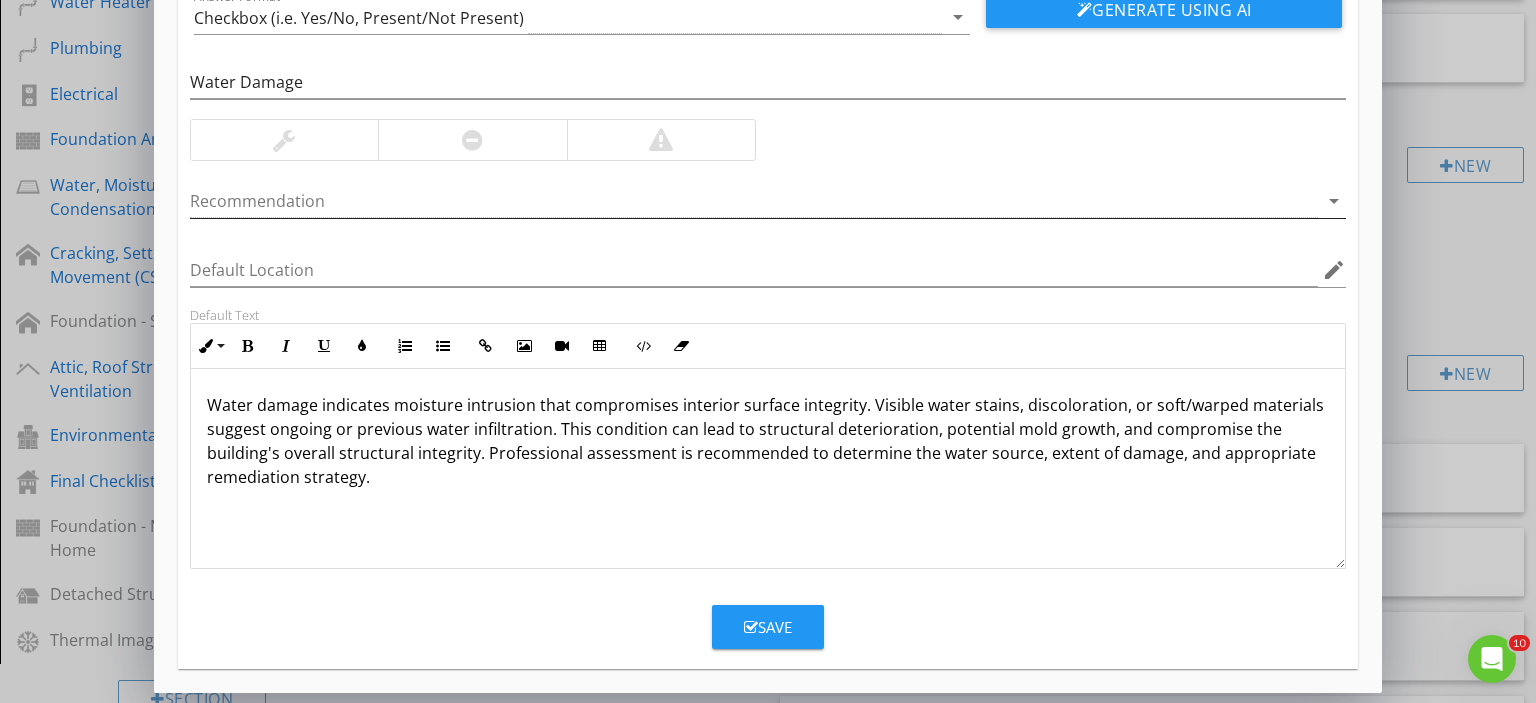 click at bounding box center [754, 201] 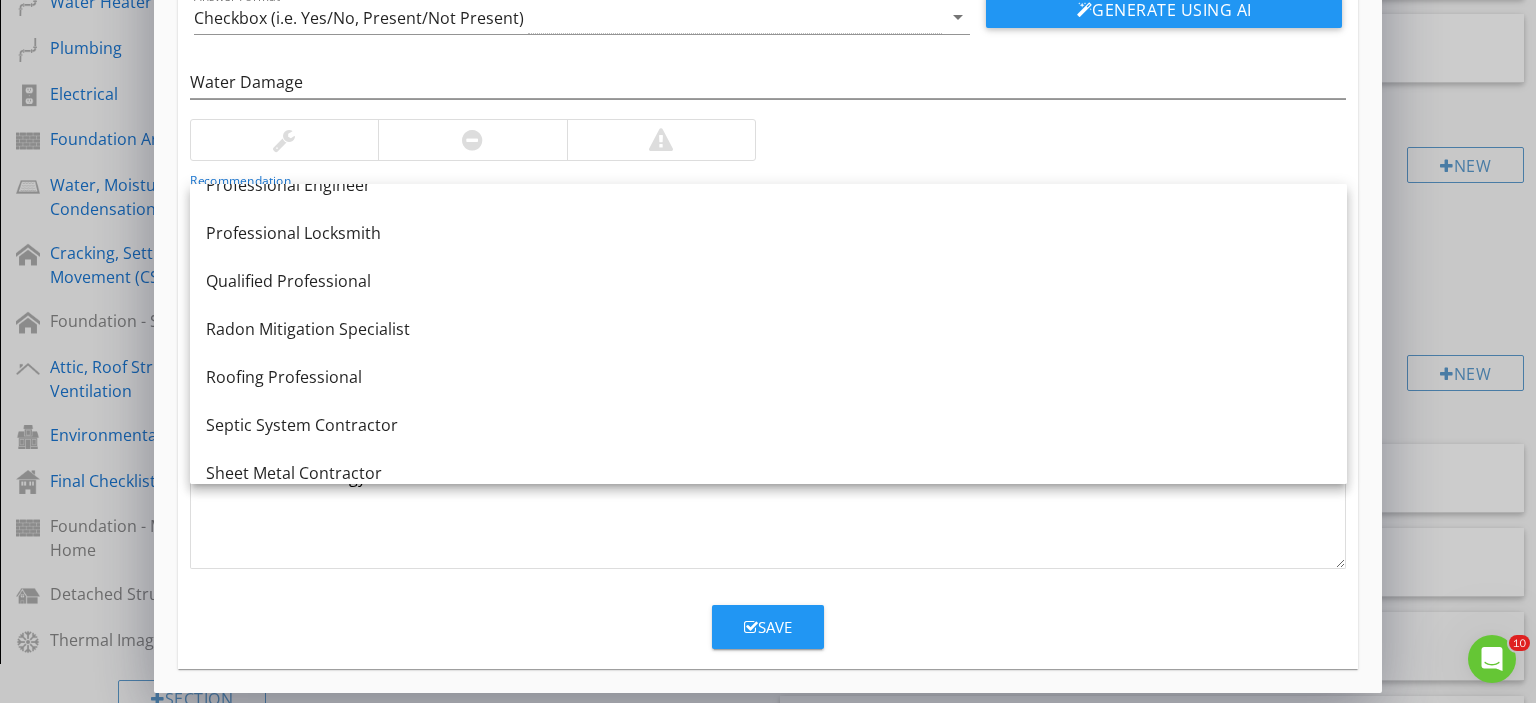 scroll, scrollTop: 2200, scrollLeft: 0, axis: vertical 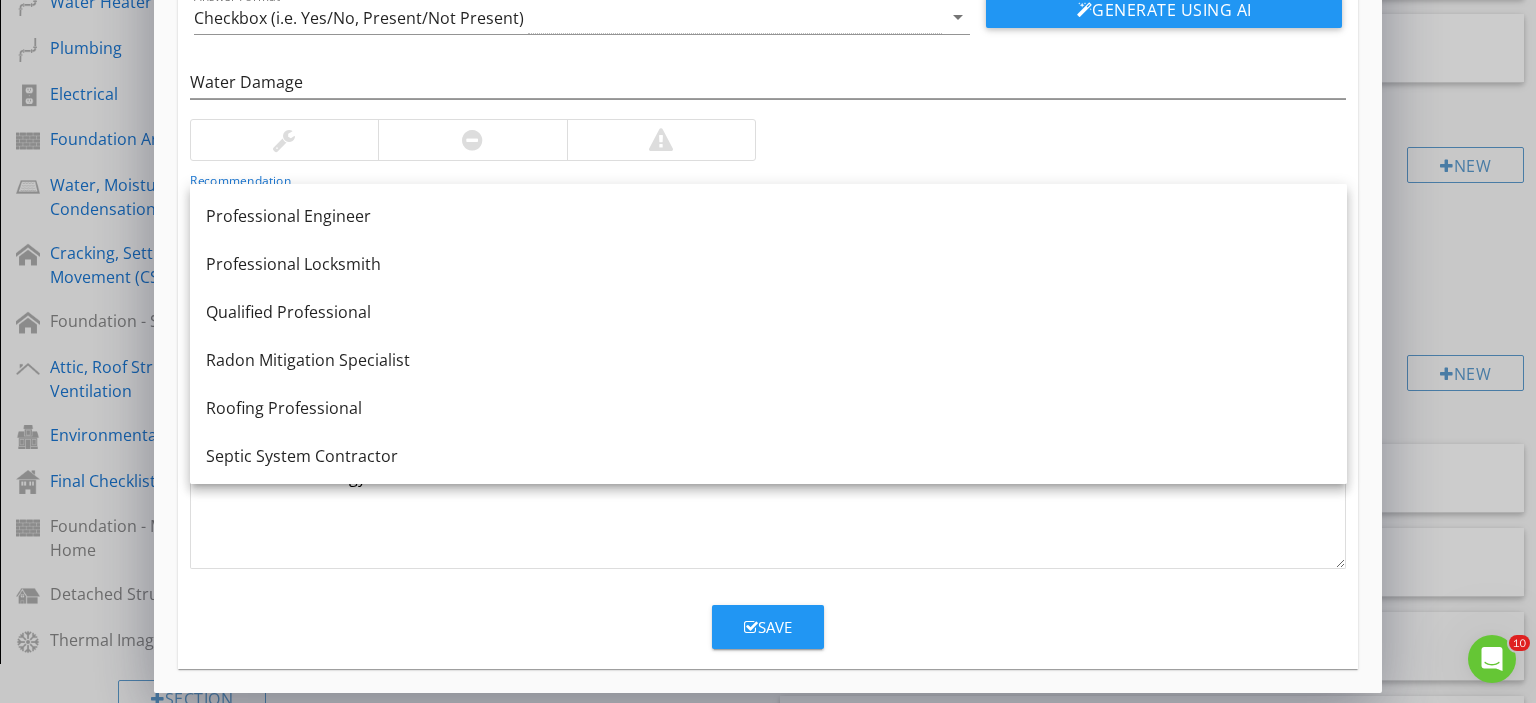 click on "Qualified Professional" at bounding box center [768, 312] 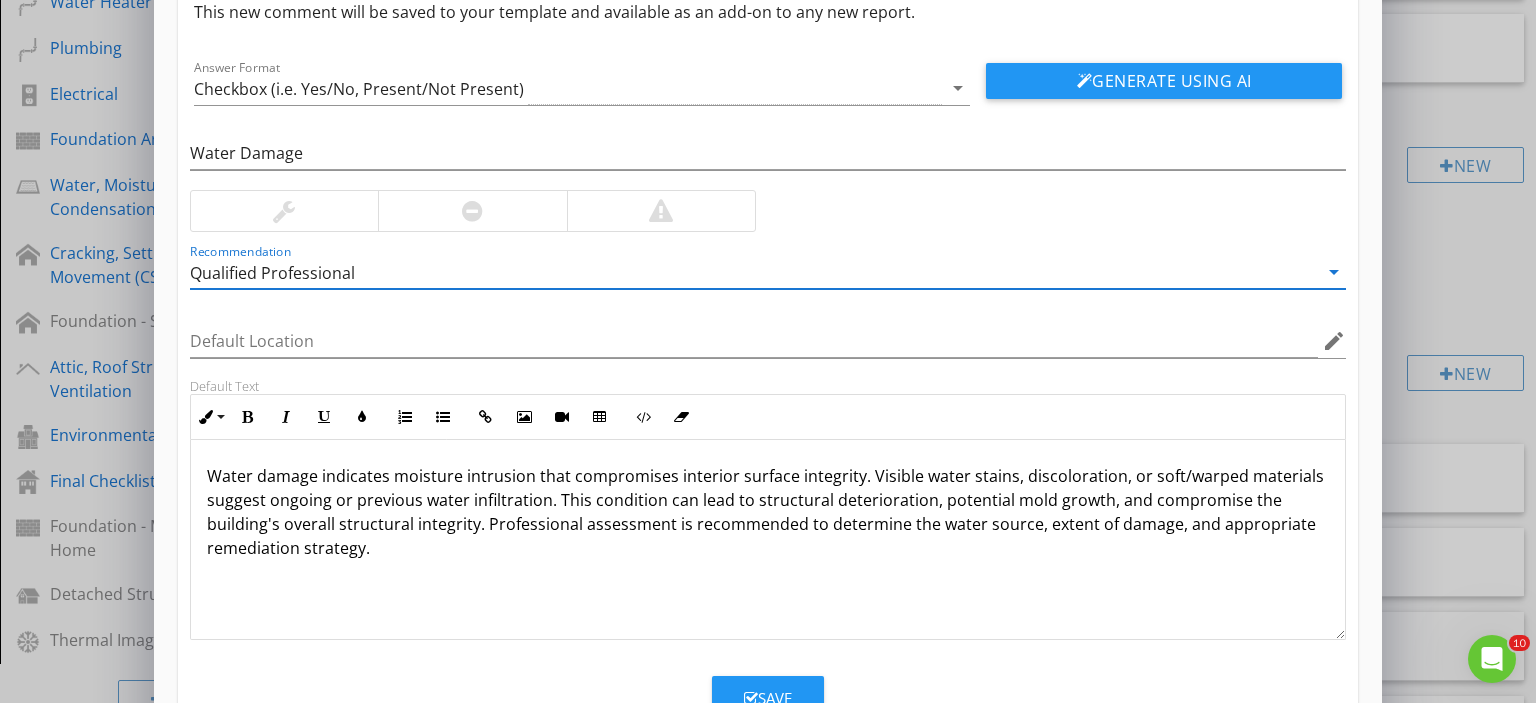 scroll, scrollTop: 163, scrollLeft: 0, axis: vertical 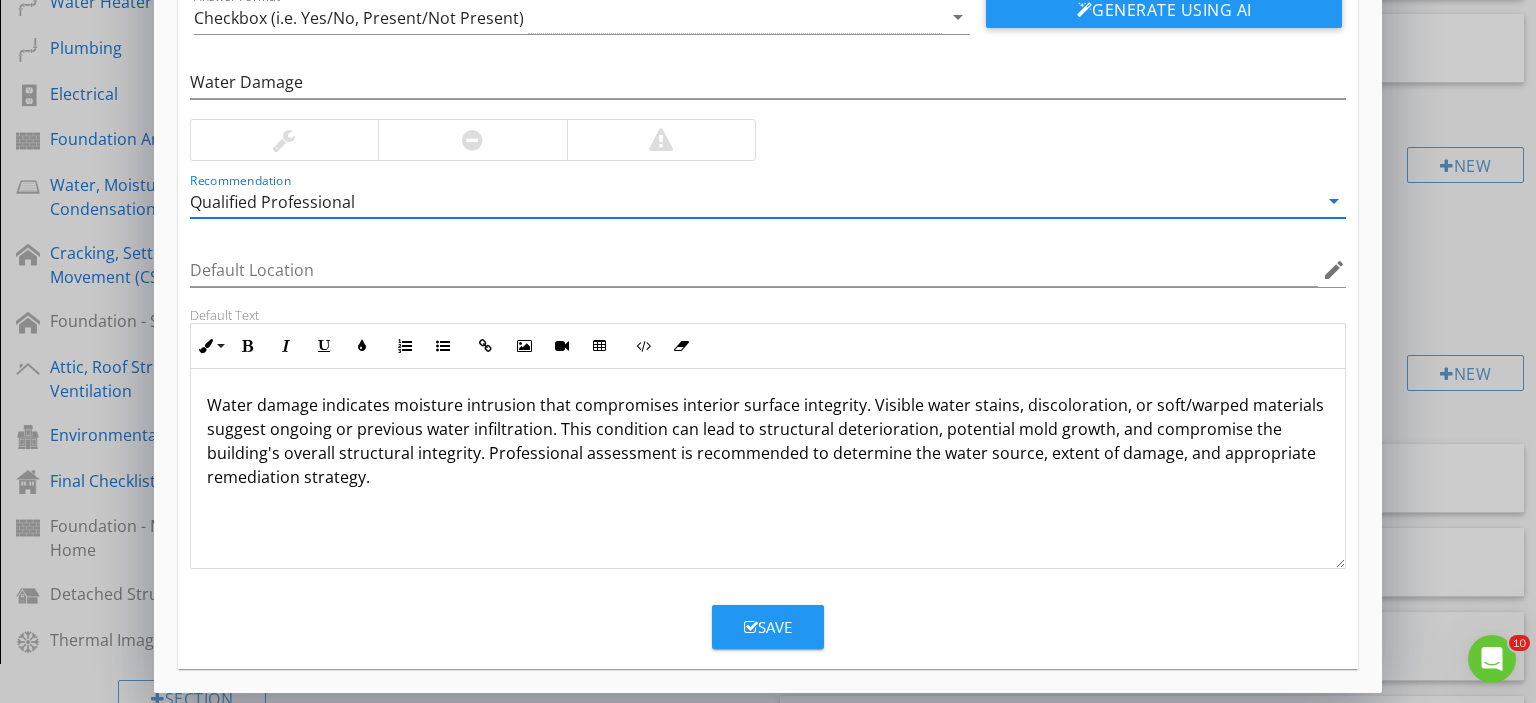 click on "Save" at bounding box center (768, 627) 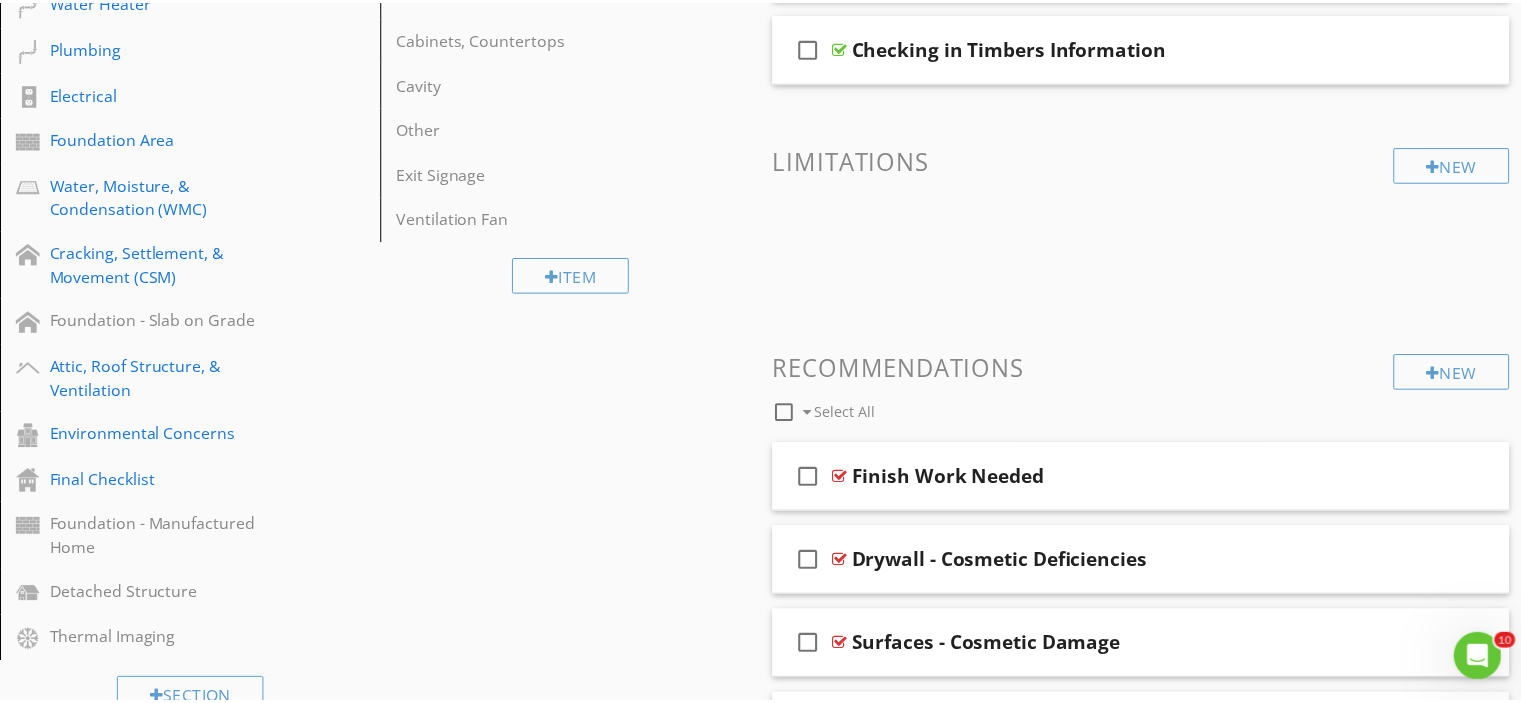 scroll, scrollTop: 67, scrollLeft: 0, axis: vertical 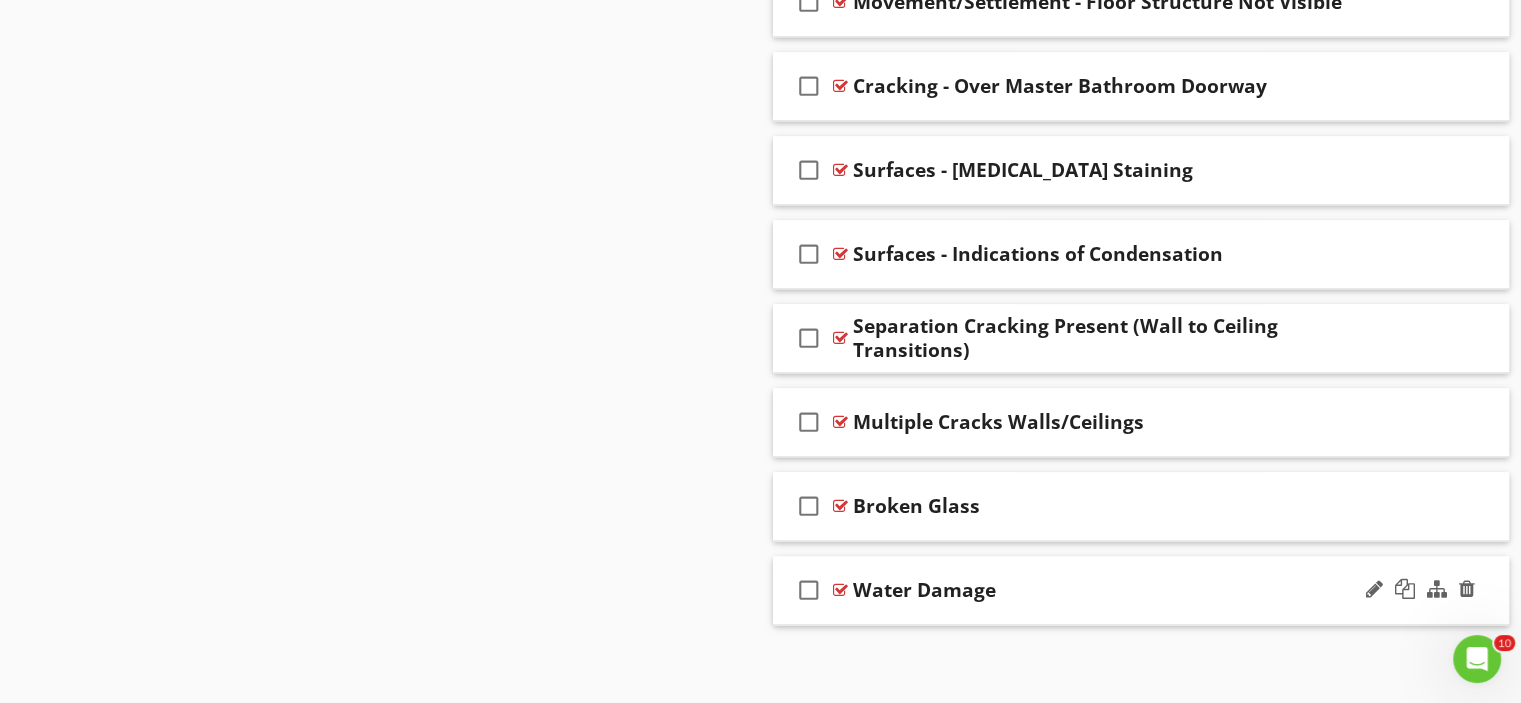 type 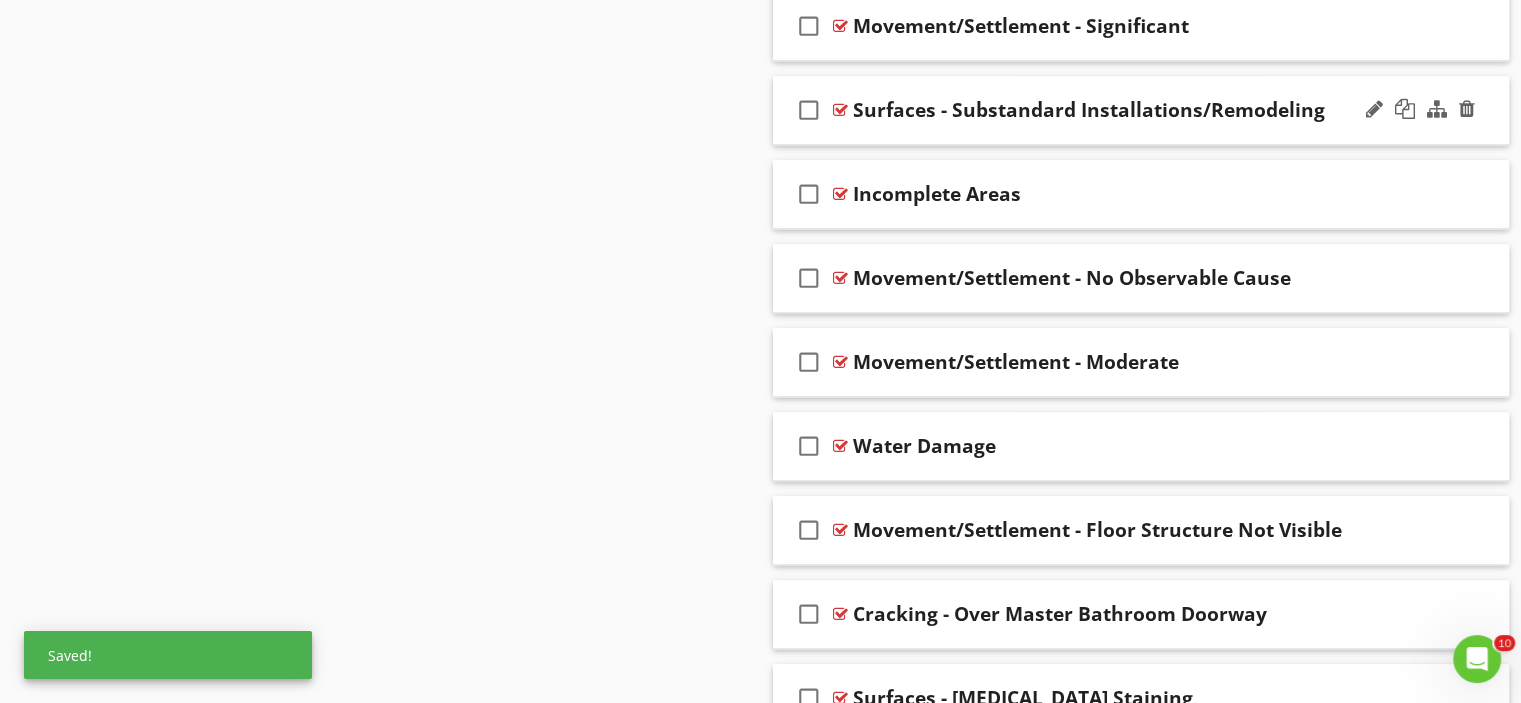 scroll, scrollTop: 1854, scrollLeft: 0, axis: vertical 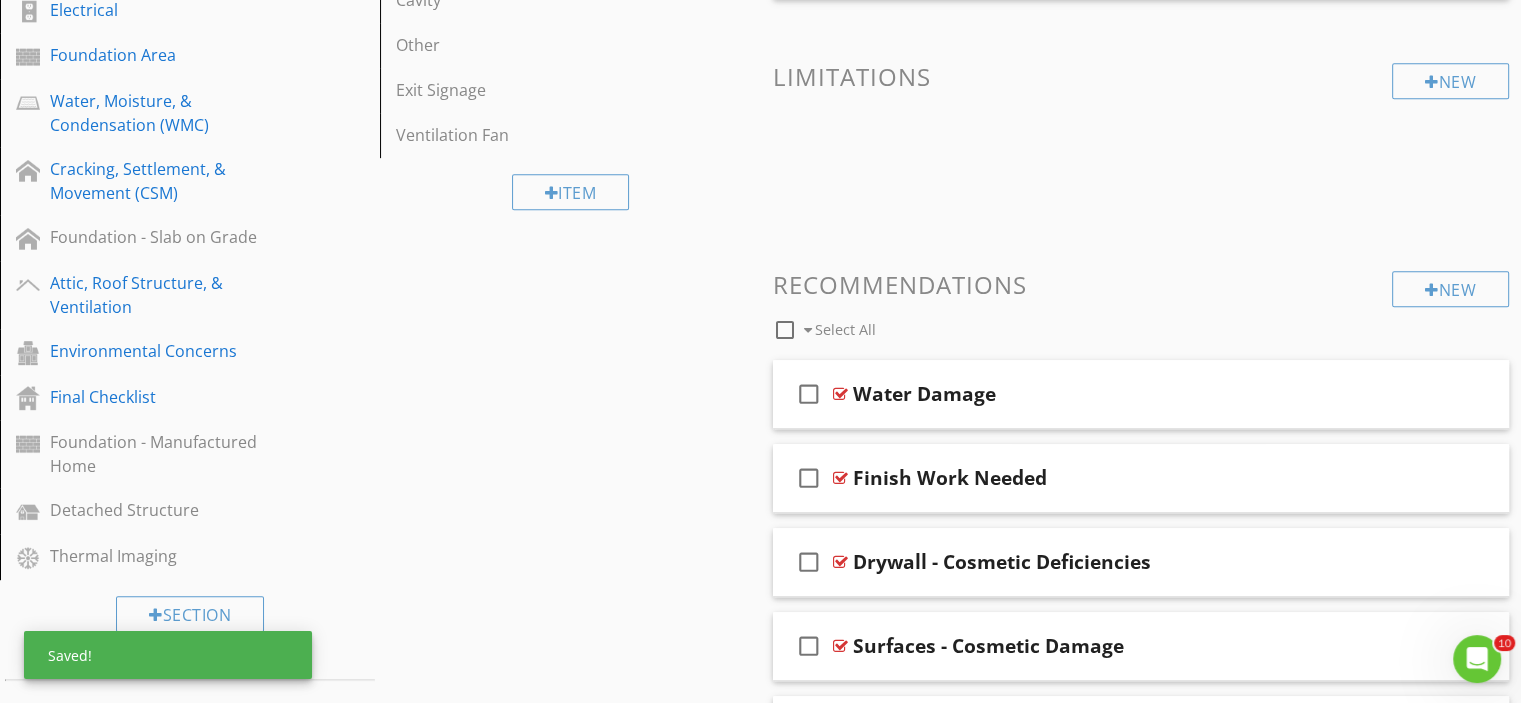 click on "Sections
Repairs and Resources           Inspection Information           Utility Shutoff Locations           Grounds           Roof           Exterior           Kitchen           Bathroom(s)           Interior Areas           Laundry           Garage           Heating, Cooling           Water Heater           Plumbing           Electrical           Foundation Area           Water, Moisture, & Condensation (WMC)           Cracking, Settlement, & Movement (CSM)           Foundation - Slab on Grade           Attic, Roof Structure, & Ventilation           Environmental Concerns           Final Checklist           Foundation - Manufactured Home           Detached Structure           Thermal Imaging
Section
Attachments
Attachment
Items
General Info           Windows           Closets           Interior Doors           Doorbell           Stairs, Handrails, & Guardrails" at bounding box center (760, 688) 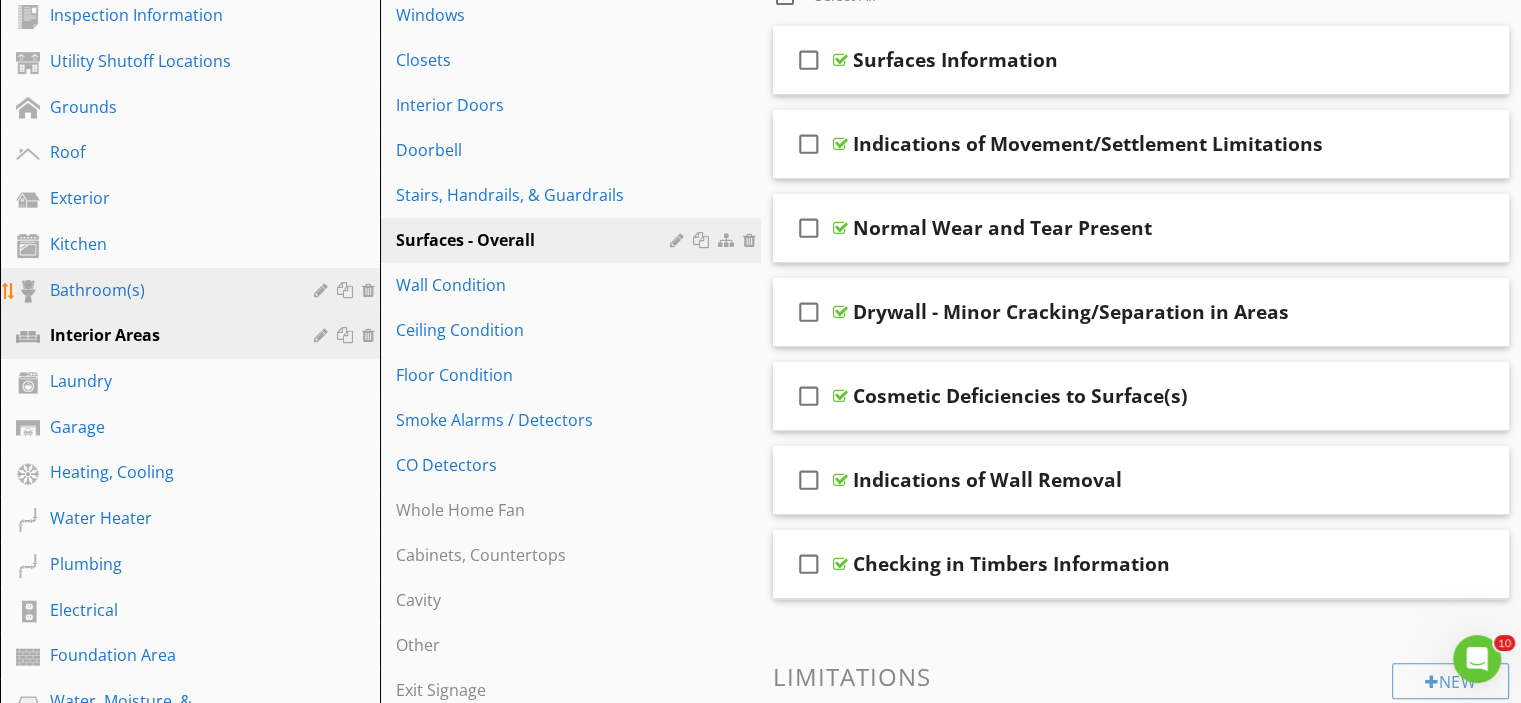 scroll, scrollTop: 254, scrollLeft: 0, axis: vertical 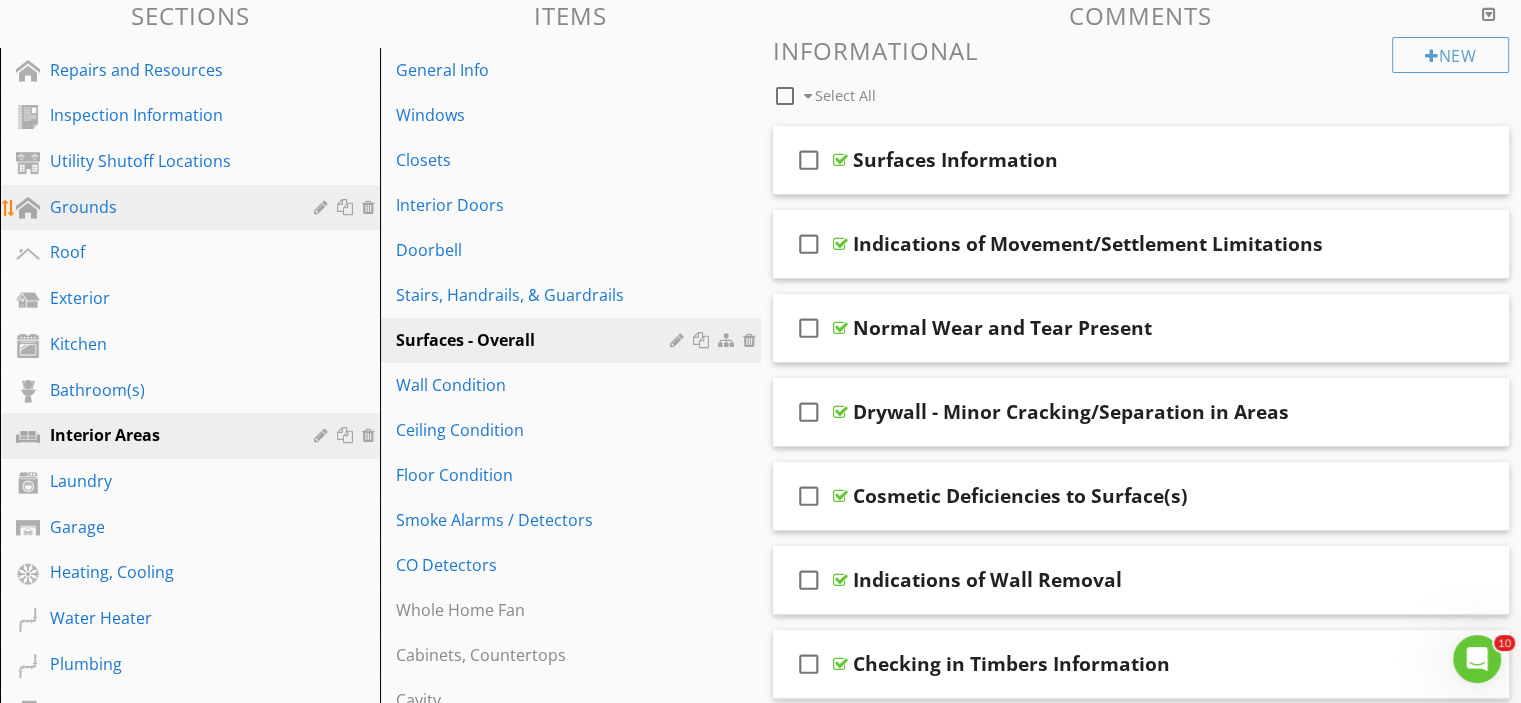click on "Grounds" at bounding box center [167, 207] 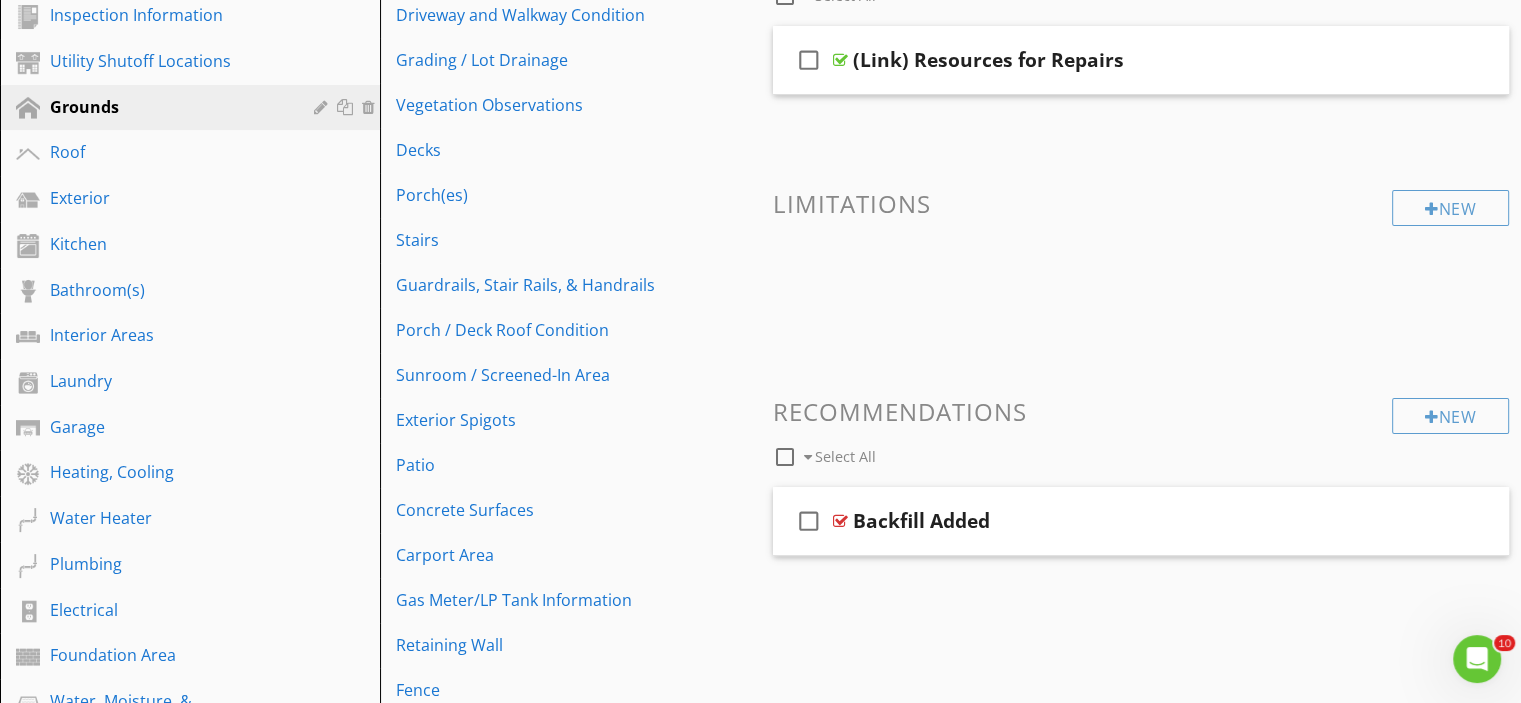 scroll, scrollTop: 254, scrollLeft: 0, axis: vertical 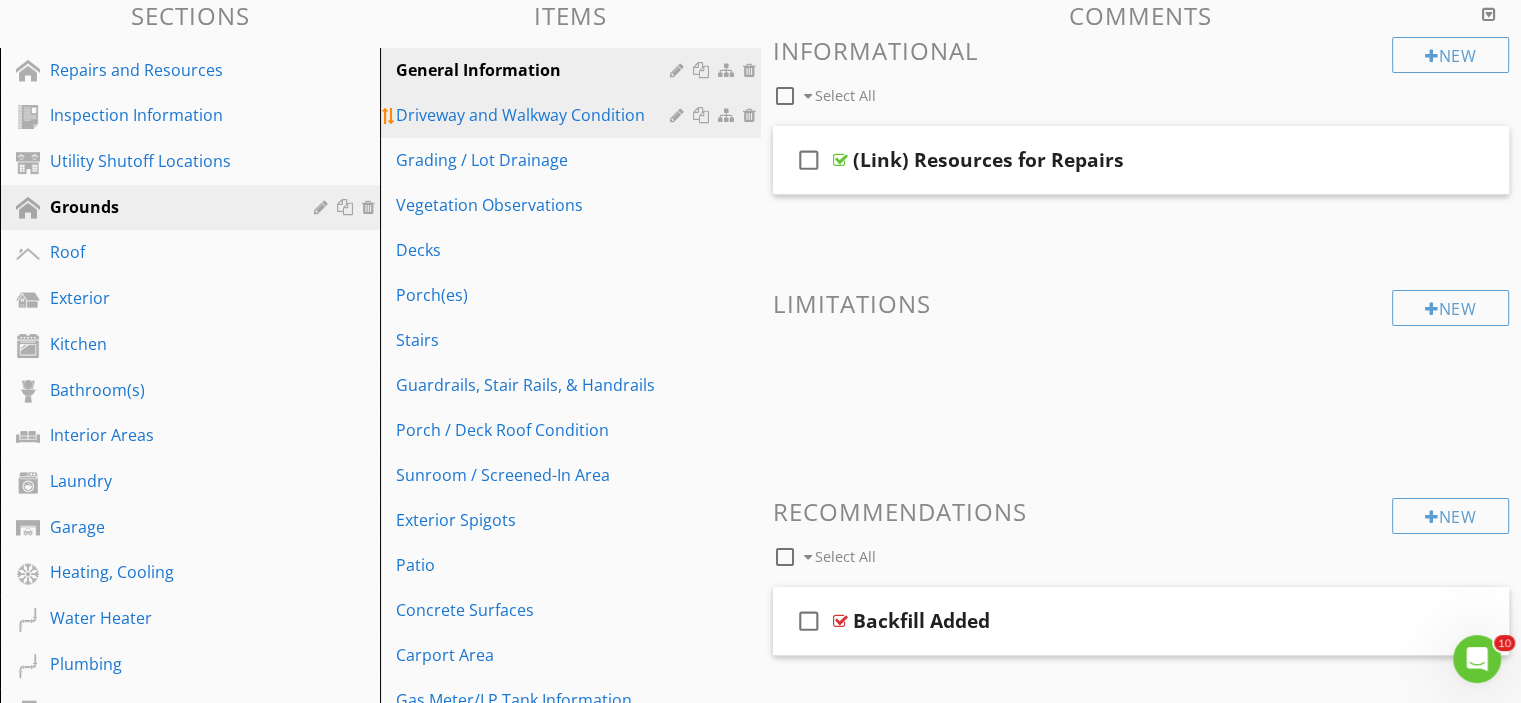 click on "Driveway and Walkway Condition" at bounding box center (535, 115) 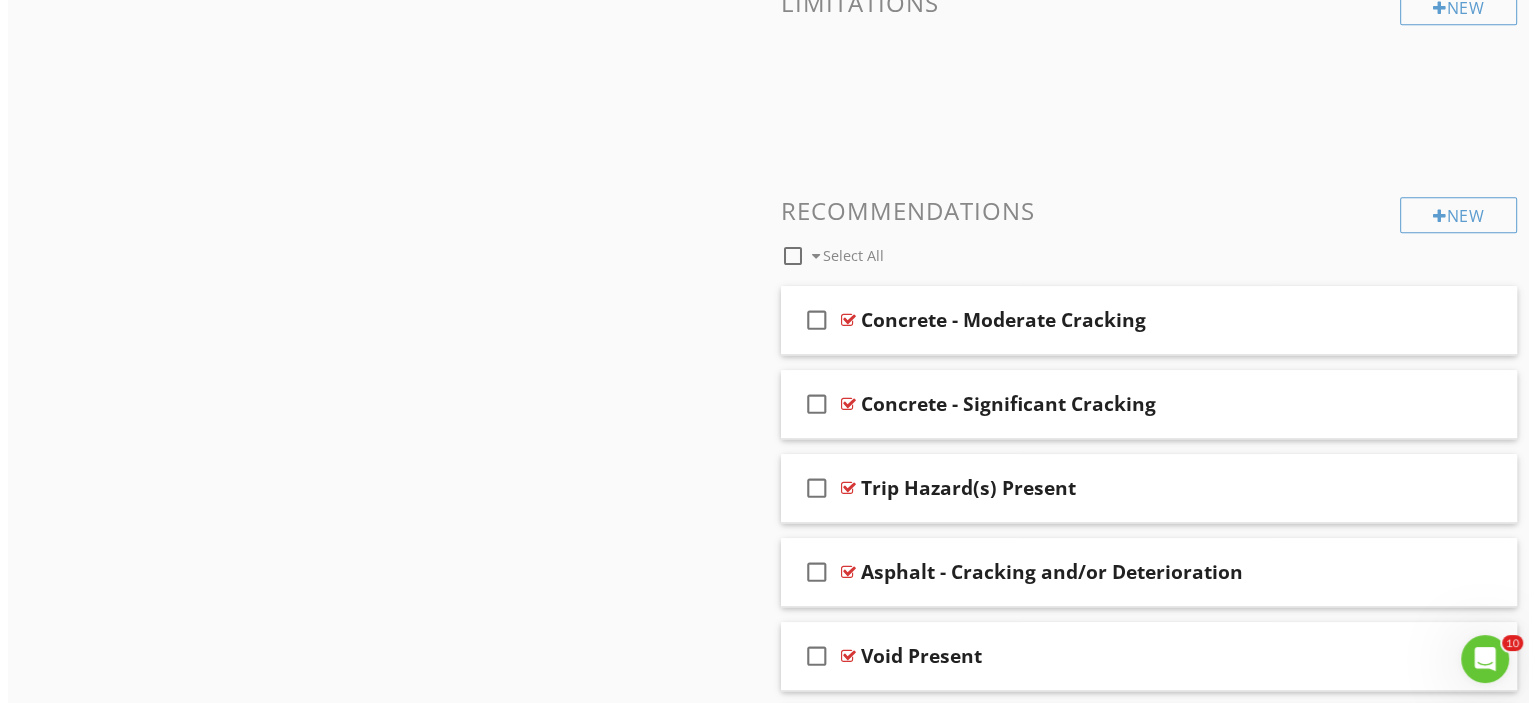 scroll, scrollTop: 1654, scrollLeft: 0, axis: vertical 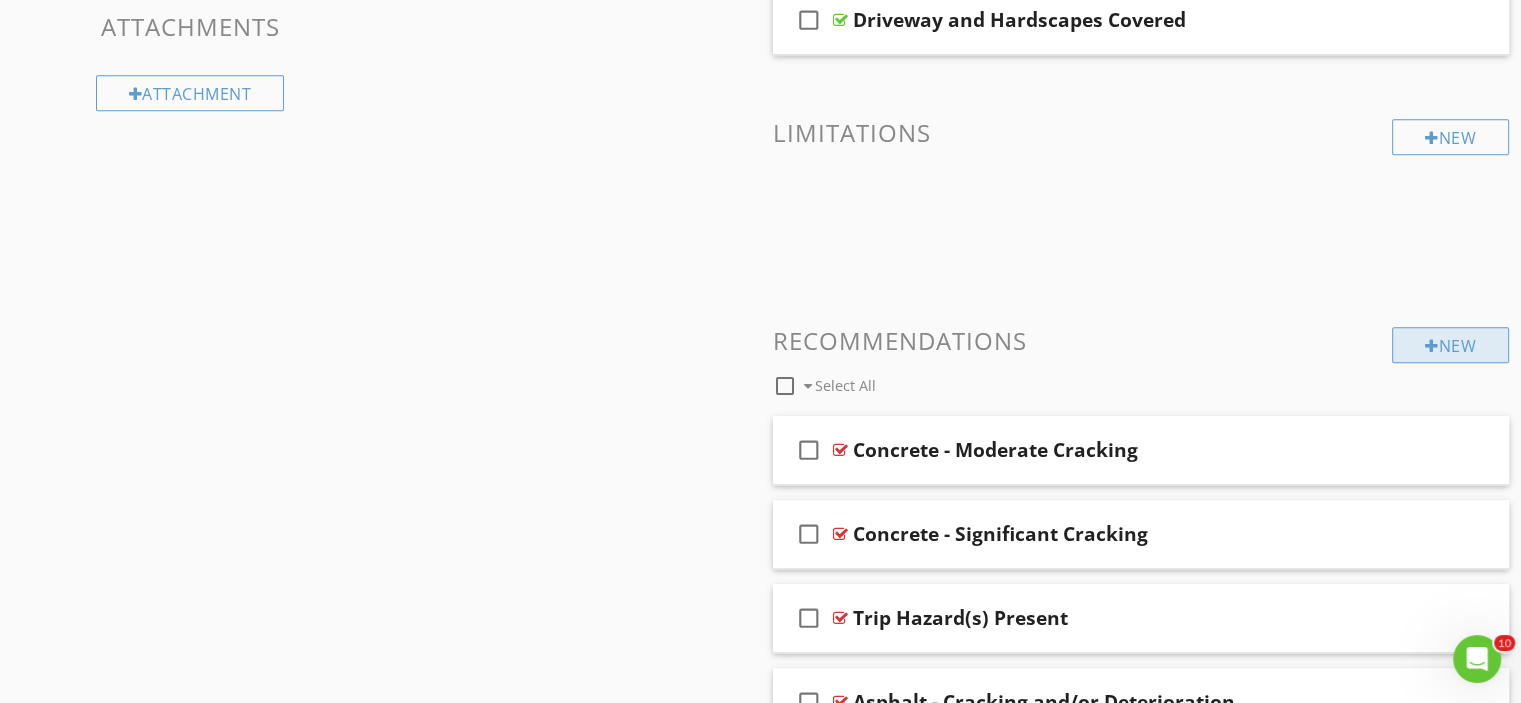 click at bounding box center (1432, 346) 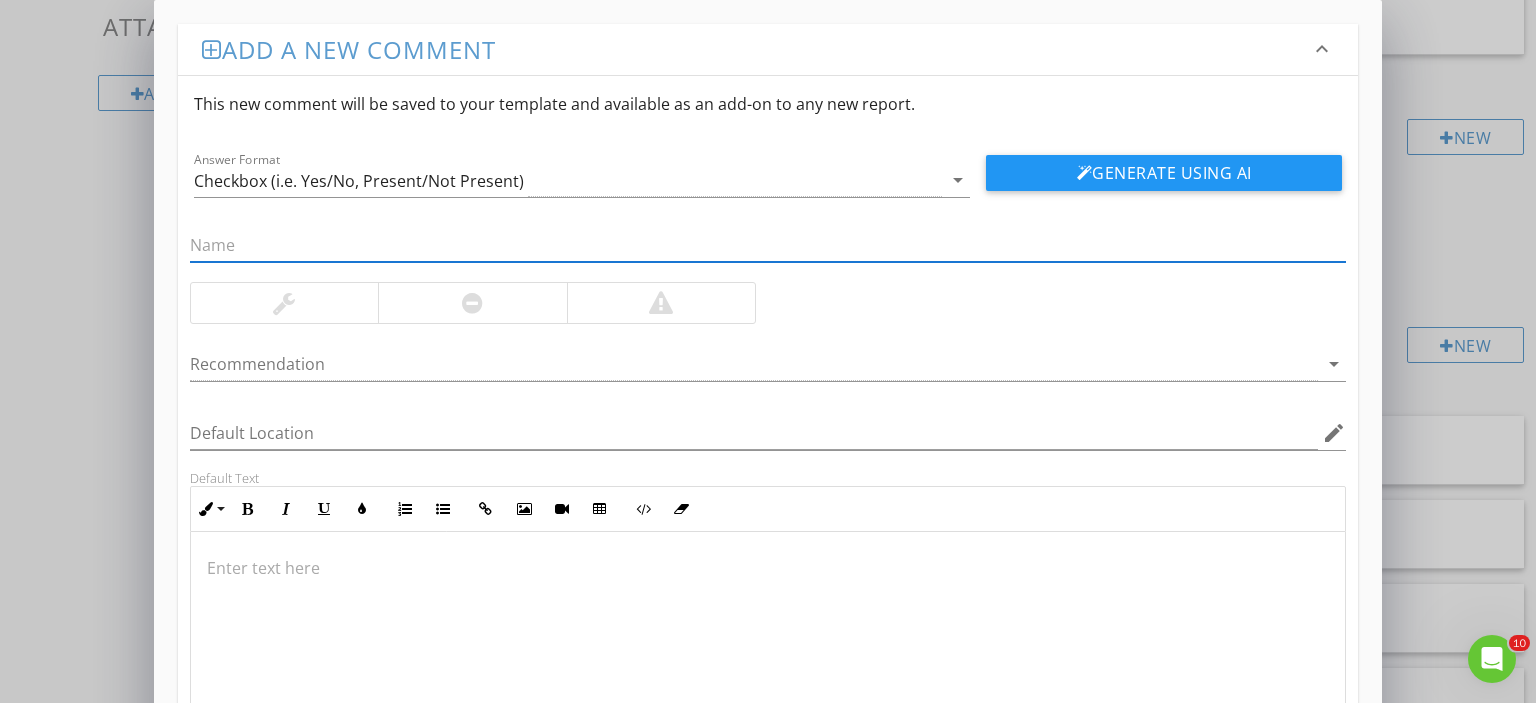 click at bounding box center (768, 245) 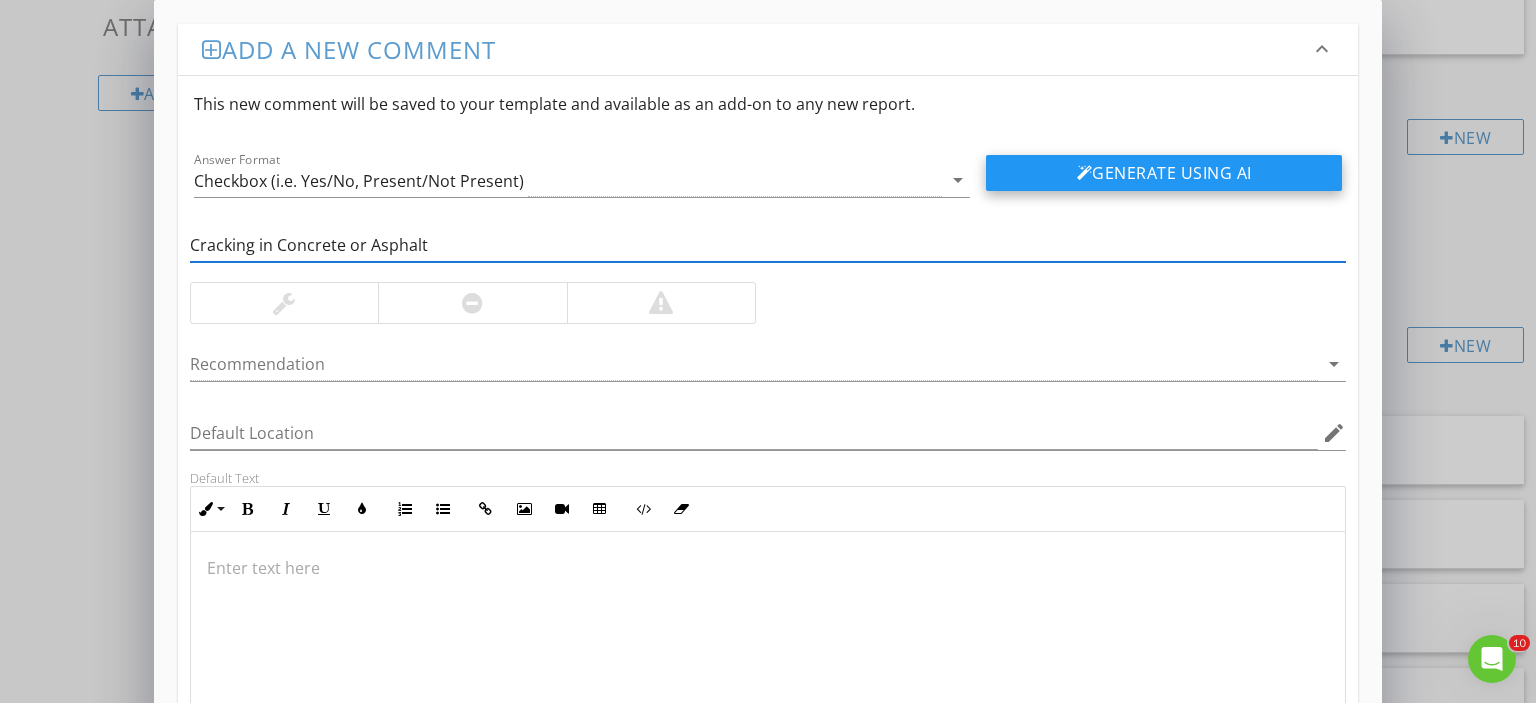 type on "Cracking in Concrete or Asphalt" 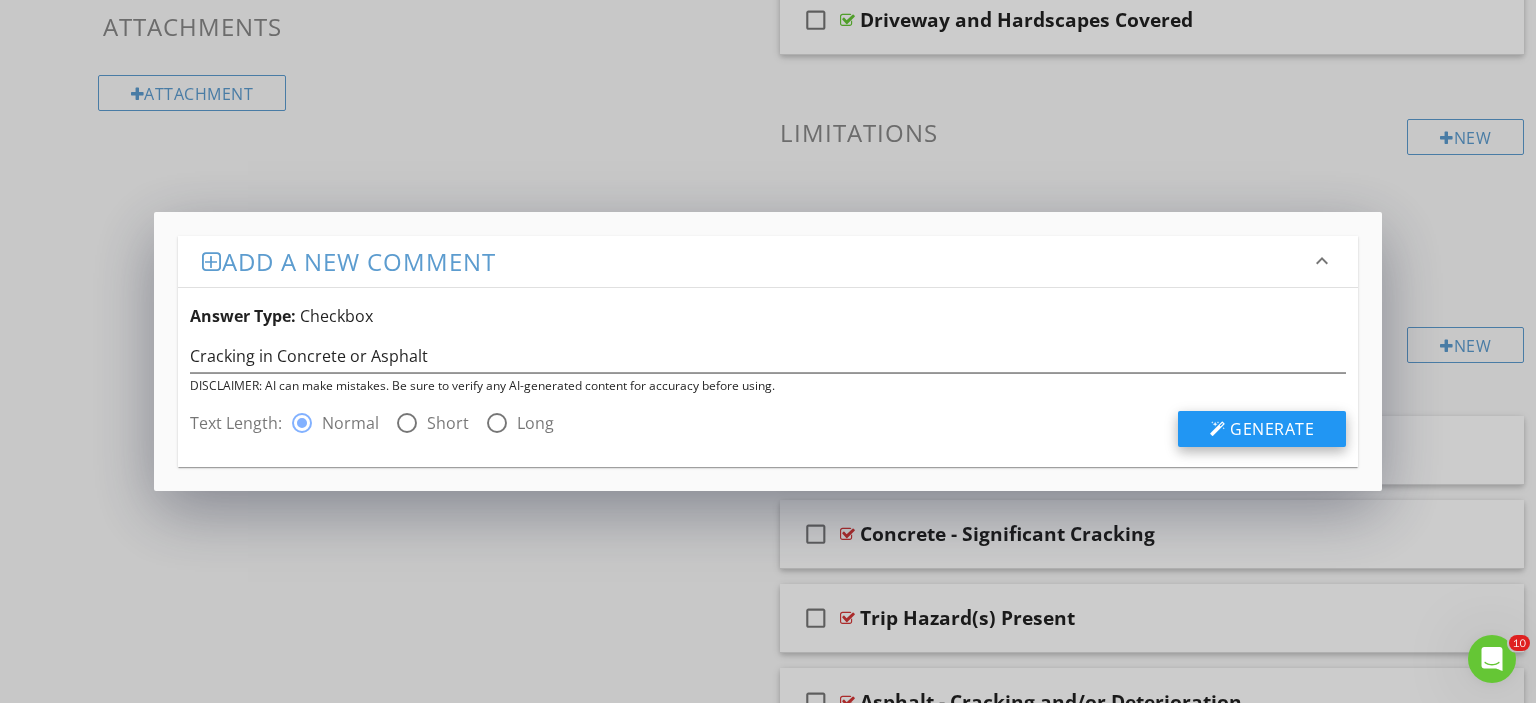 click on "Generate" at bounding box center [1272, 429] 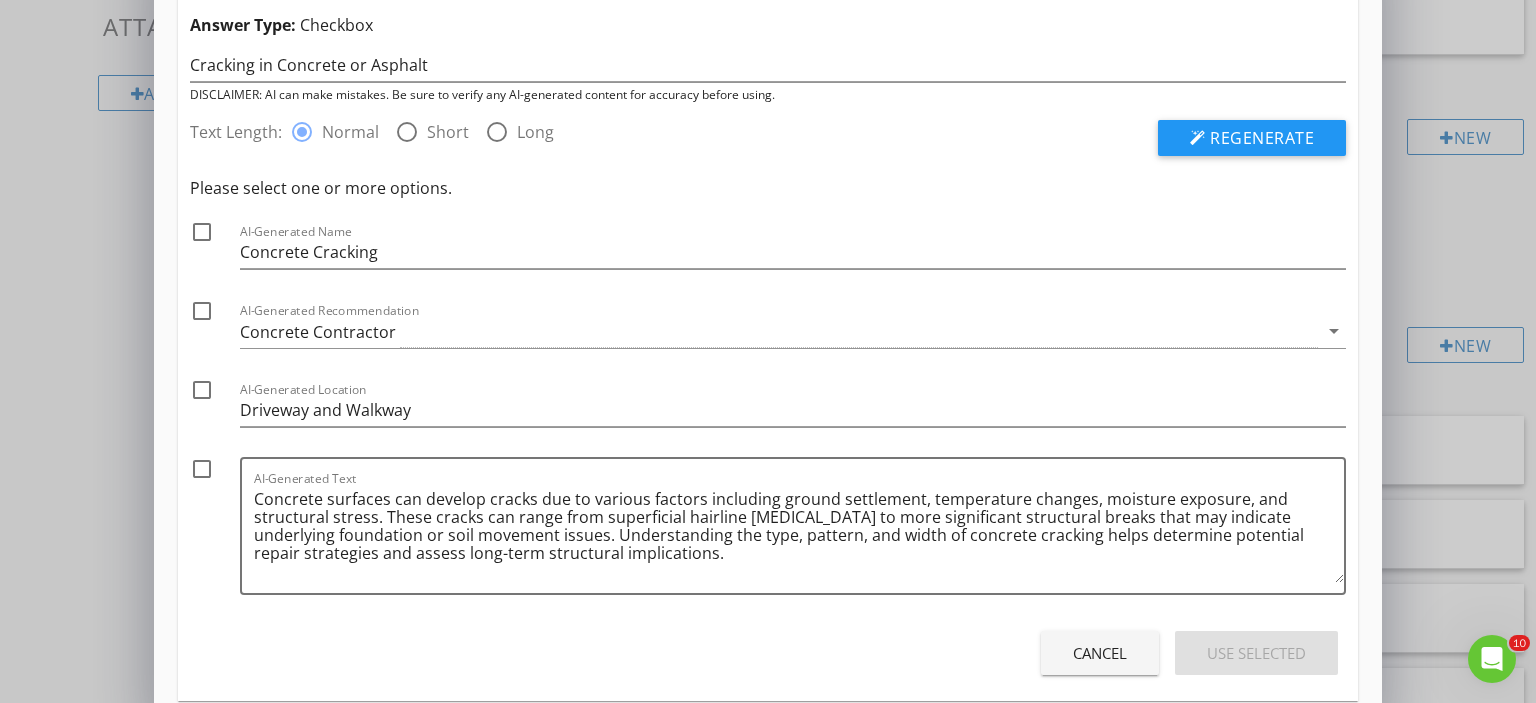 scroll, scrollTop: 111, scrollLeft: 0, axis: vertical 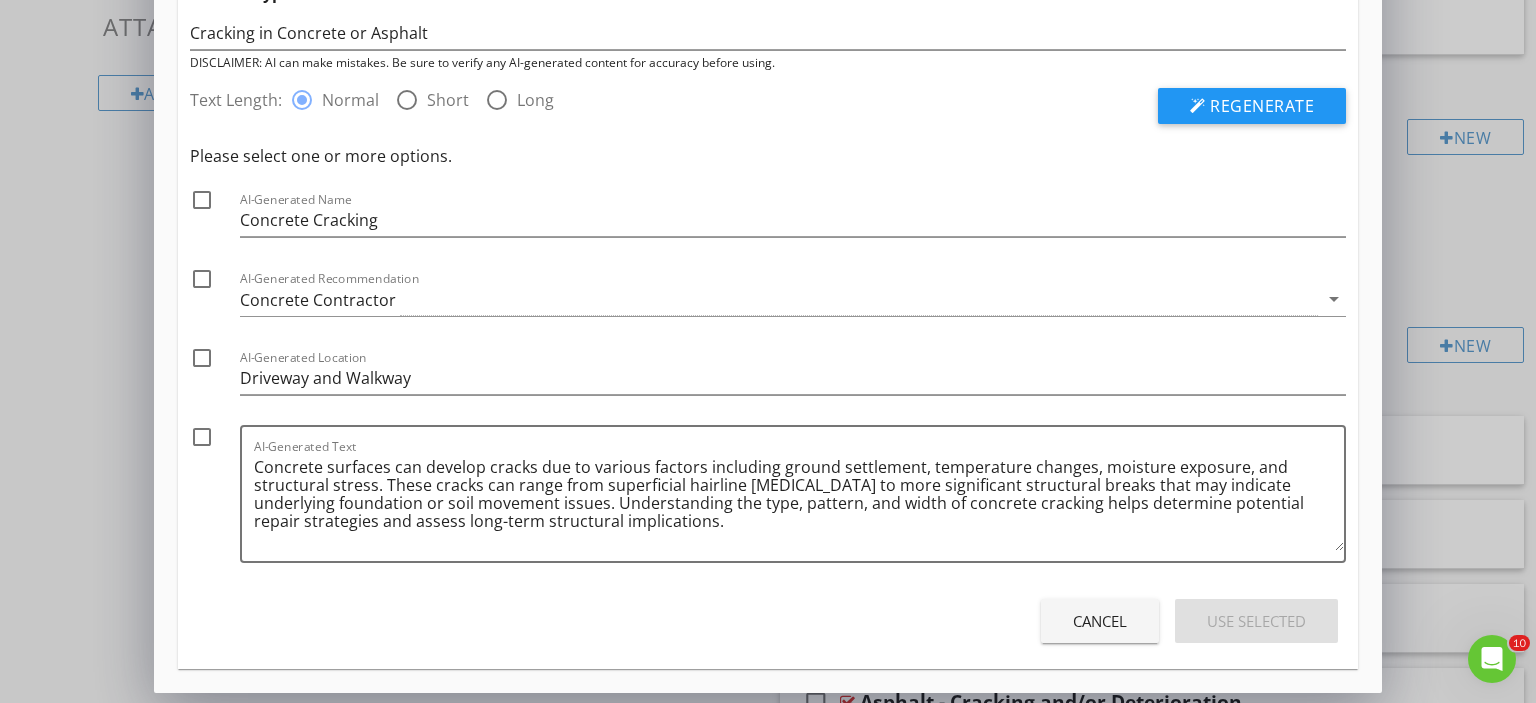 click at bounding box center [407, 100] 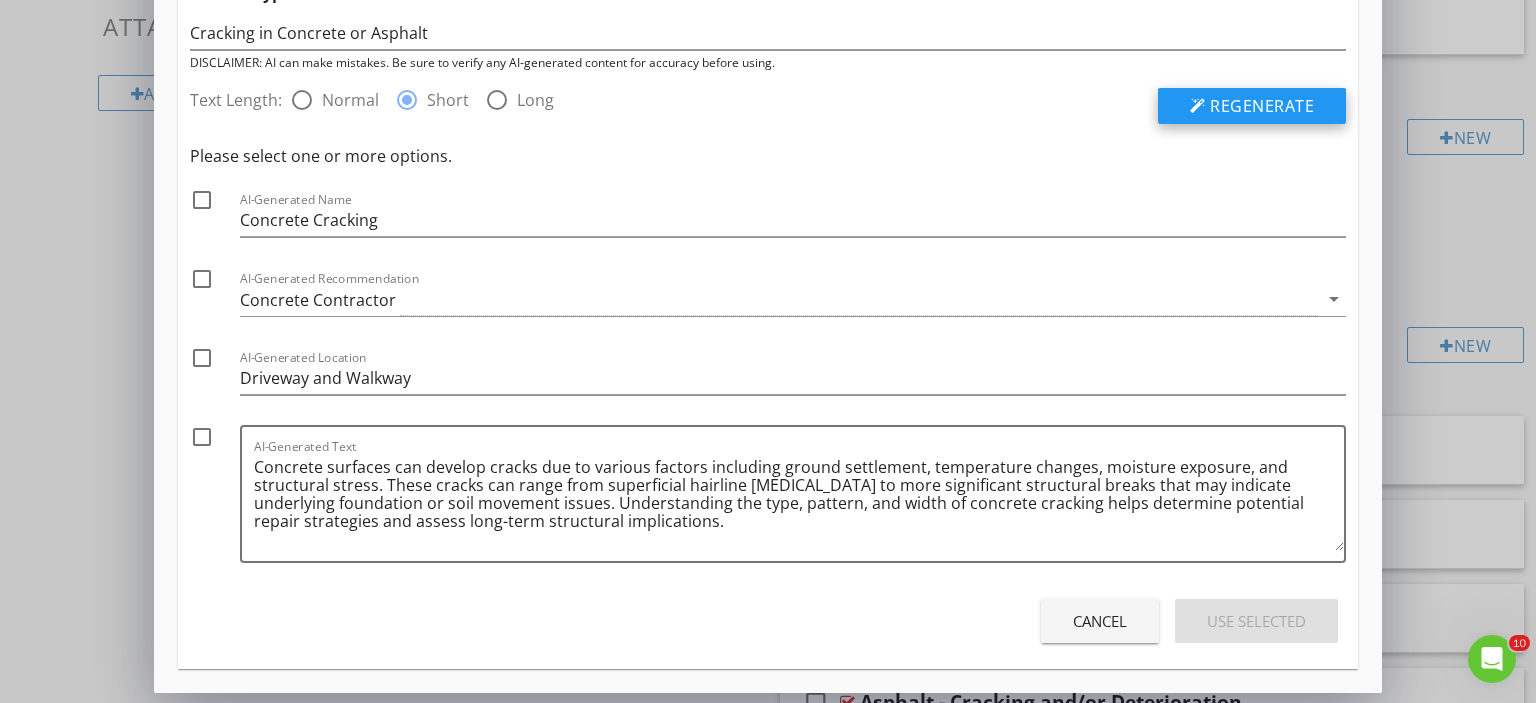 click on "Regenerate" at bounding box center [1262, 106] 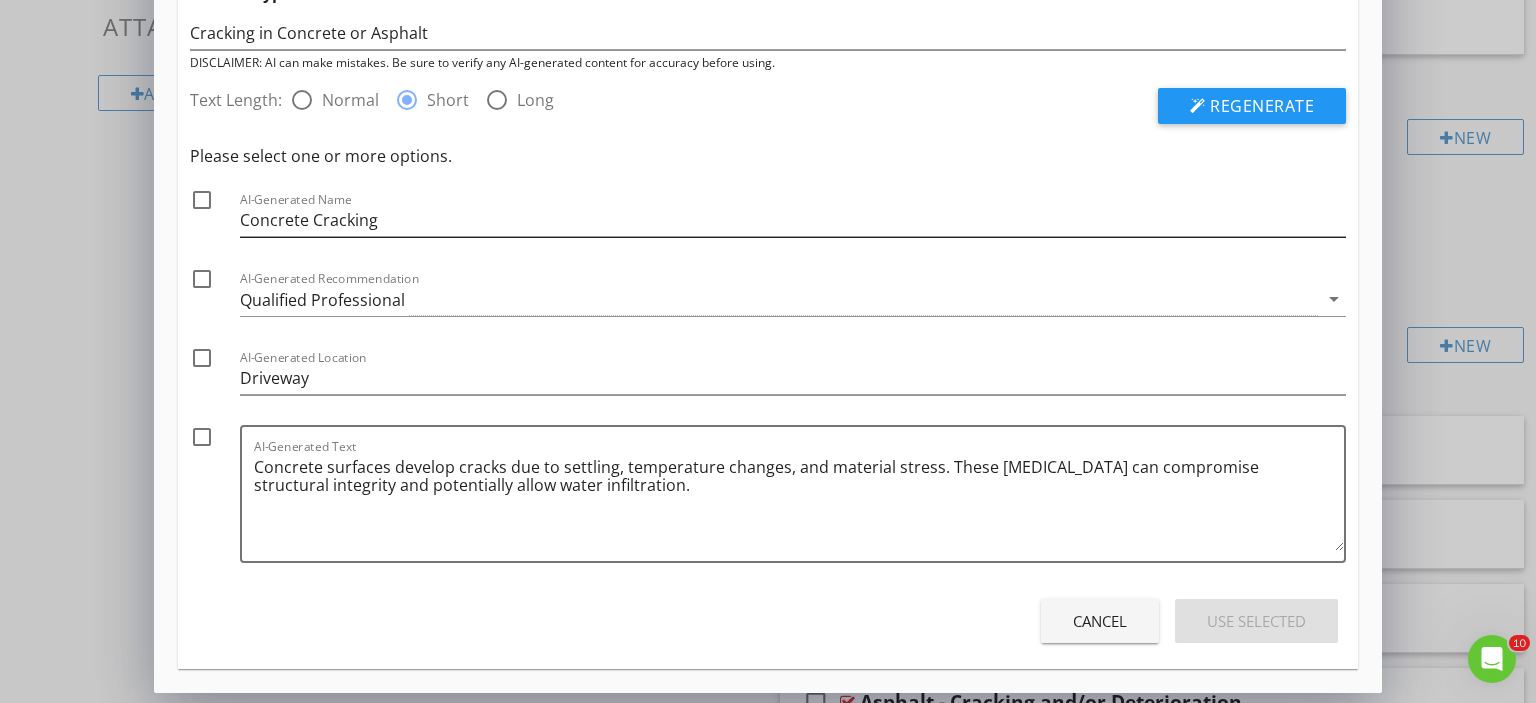 scroll, scrollTop: 0, scrollLeft: 0, axis: both 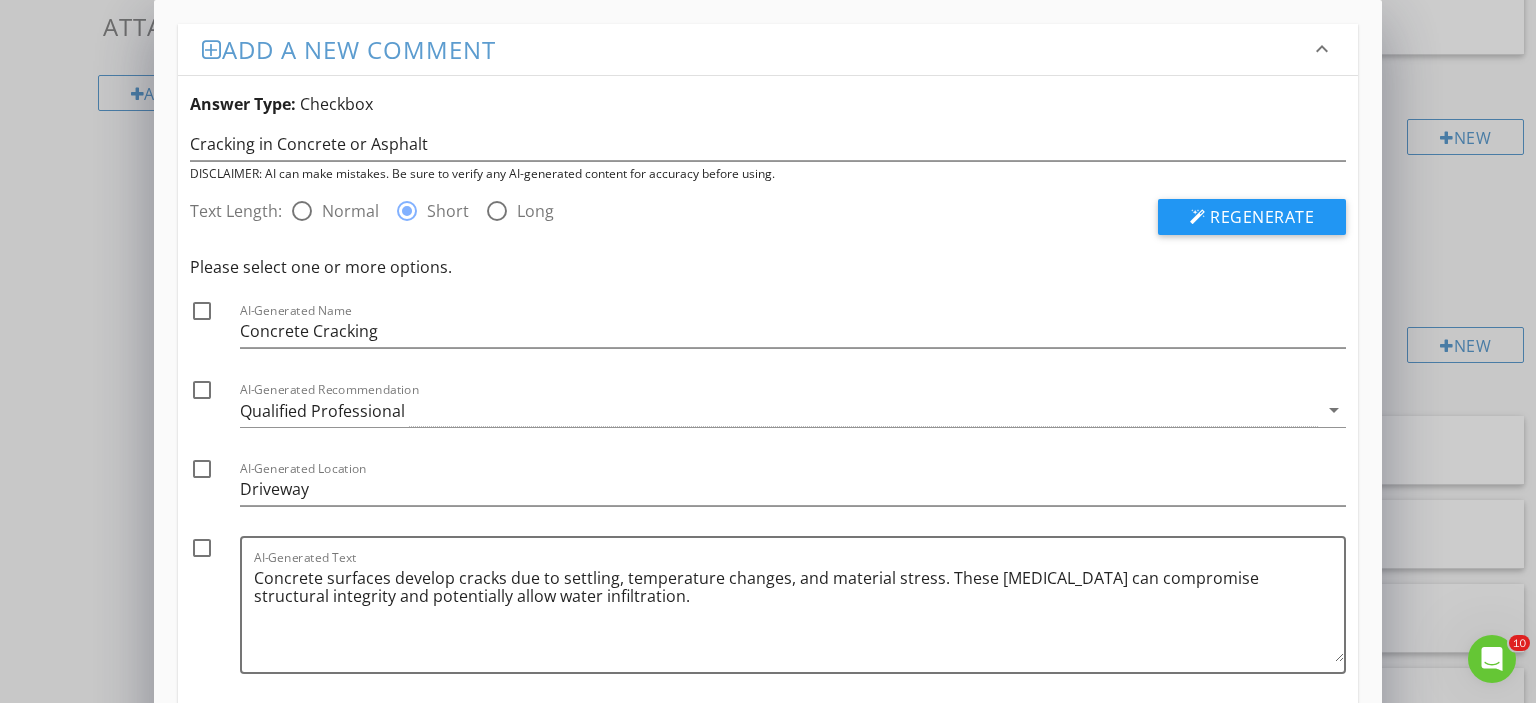 click on "keyboard_arrow_down" at bounding box center [1322, 49] 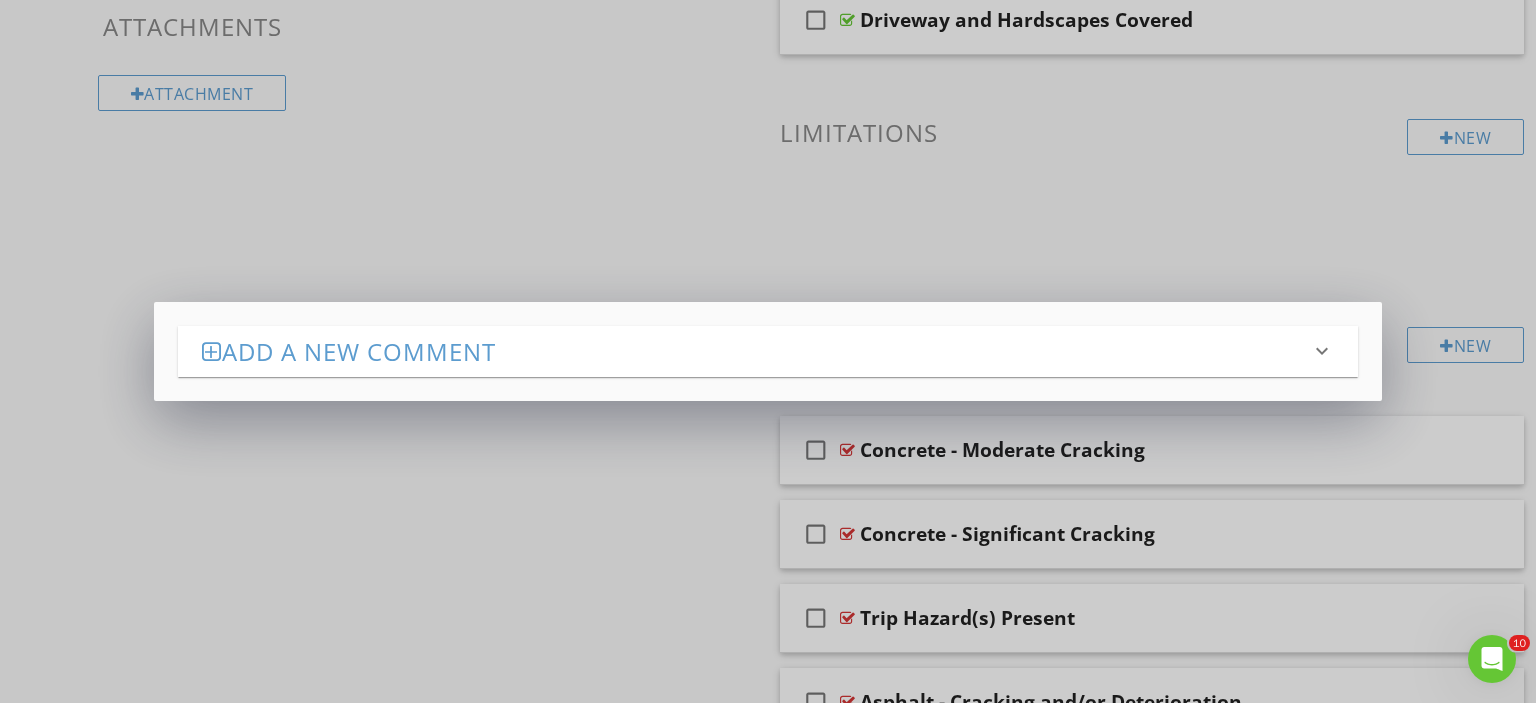 click on "Add a new comment
keyboard_arrow_down           Answer Type:
Checkbox
Cracking in Concrete or Asphalt   DISCLAIMER: AI can make mistakes. Be sure to verify any AI-generated
content for accuracy before using.   Text Length: radio_button_unchecked Normal   radio_button_checked Short   radio_button_unchecked Long       Regenerate
Please select one or more options.
check_box_outline_blank   AI-Generated Name Concrete Cracking       check_box_outline_blank   AI-Generated Recommendation Qualified Professional arrow_drop_down     check_box_outline_blank   AI-Generated Location Driveway     check_box_outline_blank   AI-Generated Text Concrete surfaces develop cracks due to settling, temperature changes, and material stress. These [MEDICAL_DATA] can compromise structural integrity and potentially allow water infiltration.
Cancel
Use Selected" at bounding box center [768, 351] 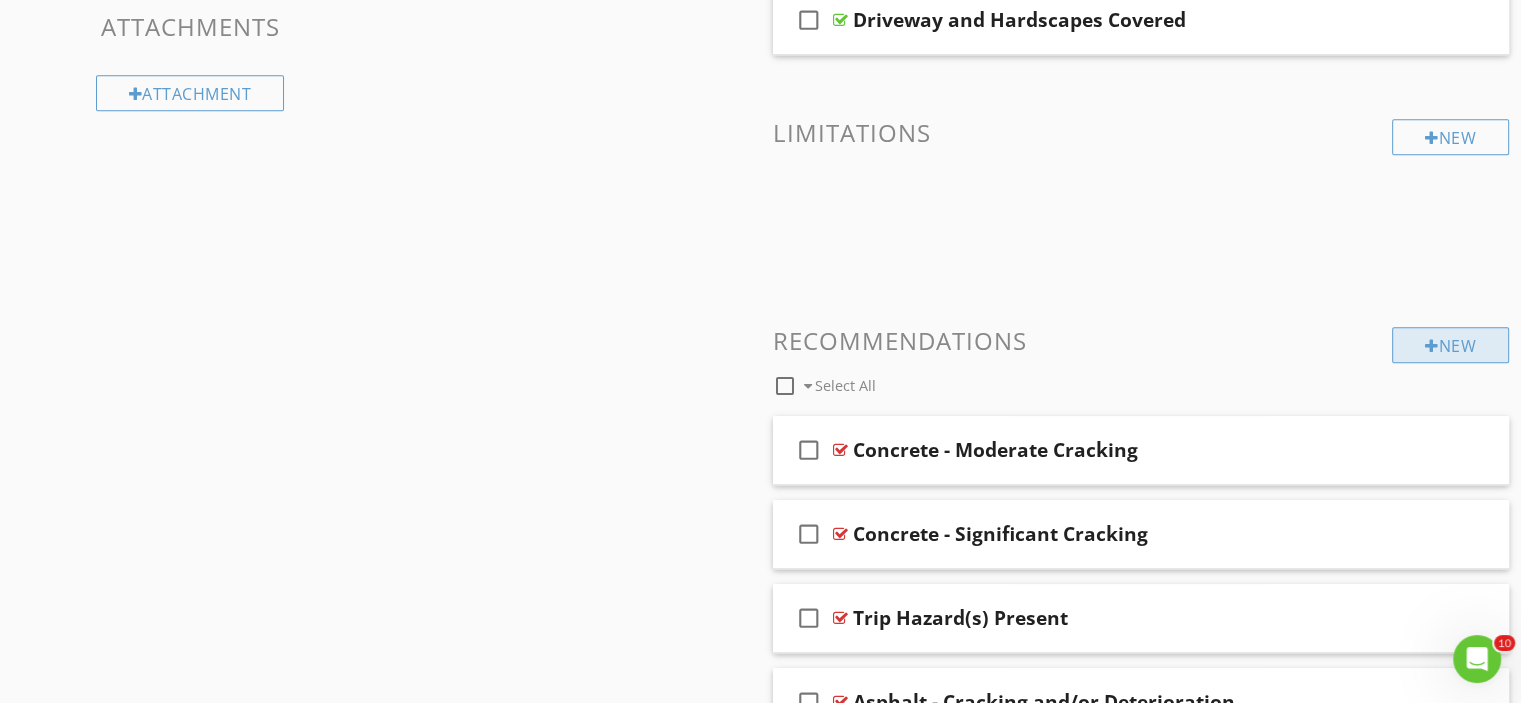 click at bounding box center [1432, 346] 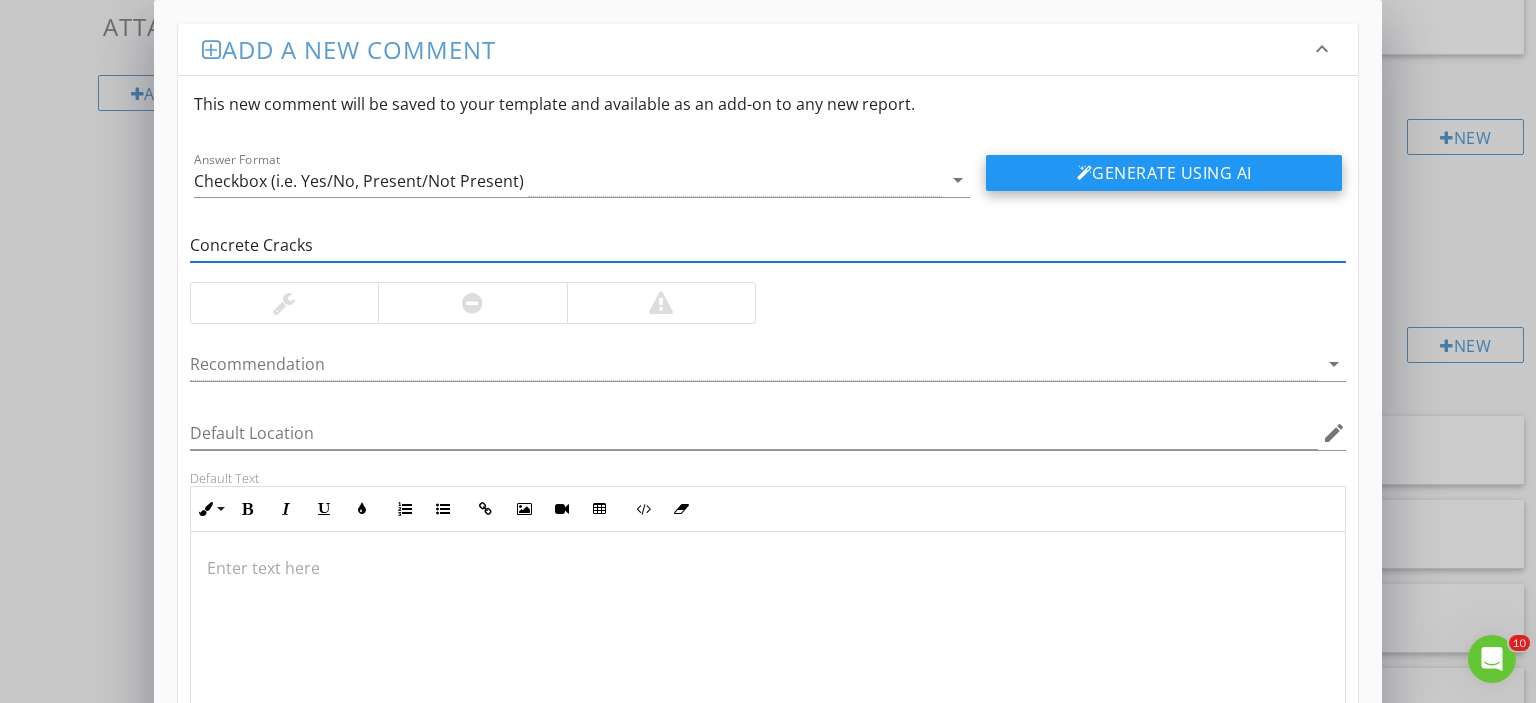 type on "Concrete Cracks" 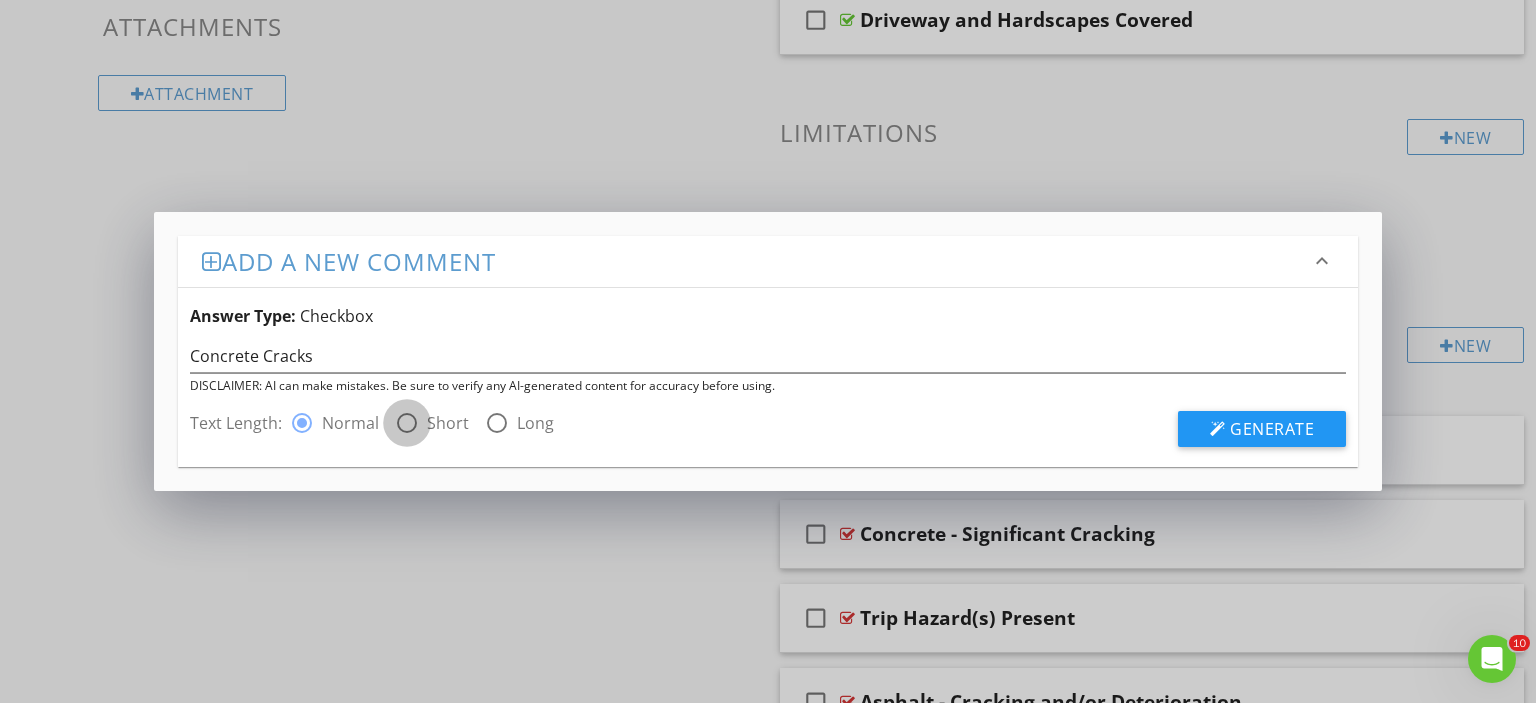 click at bounding box center (407, 423) 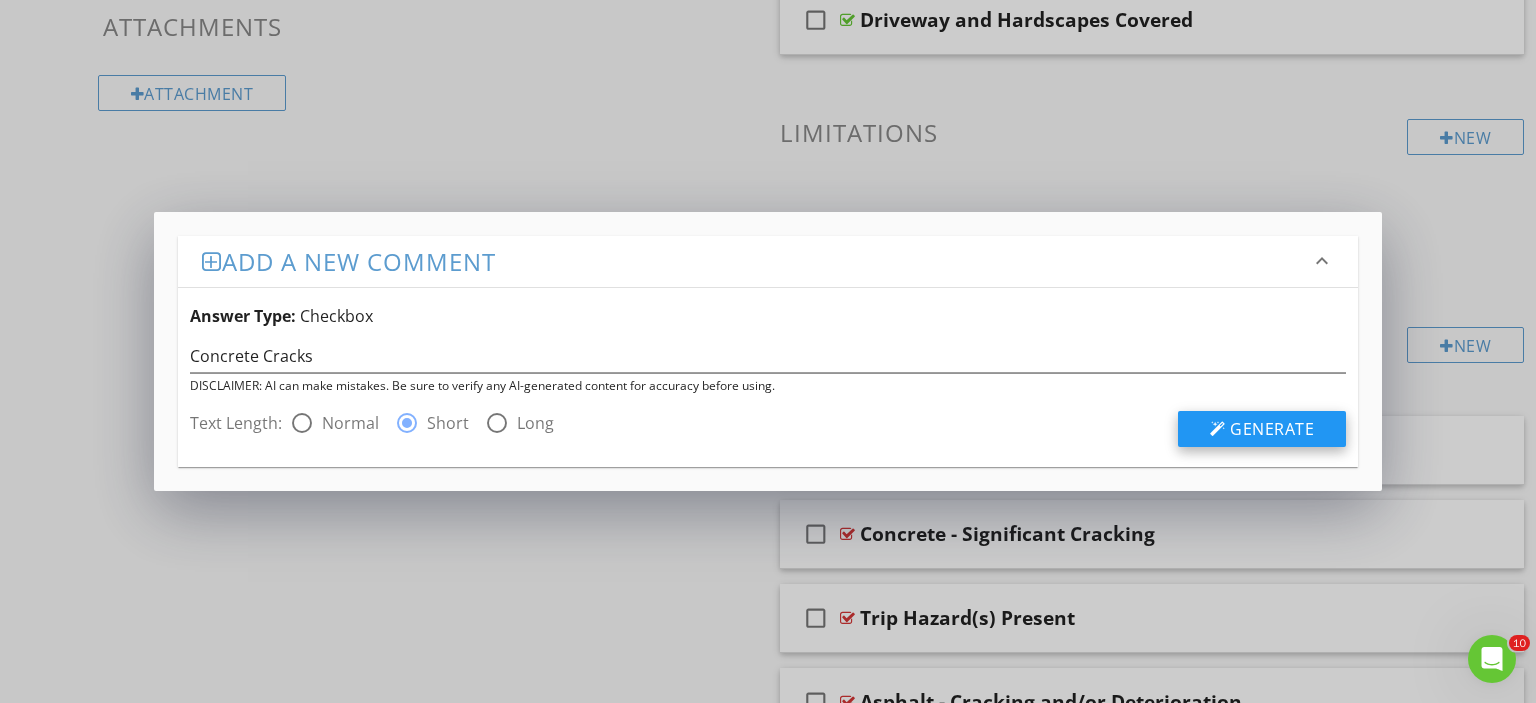 click on "Generate" at bounding box center [1272, 429] 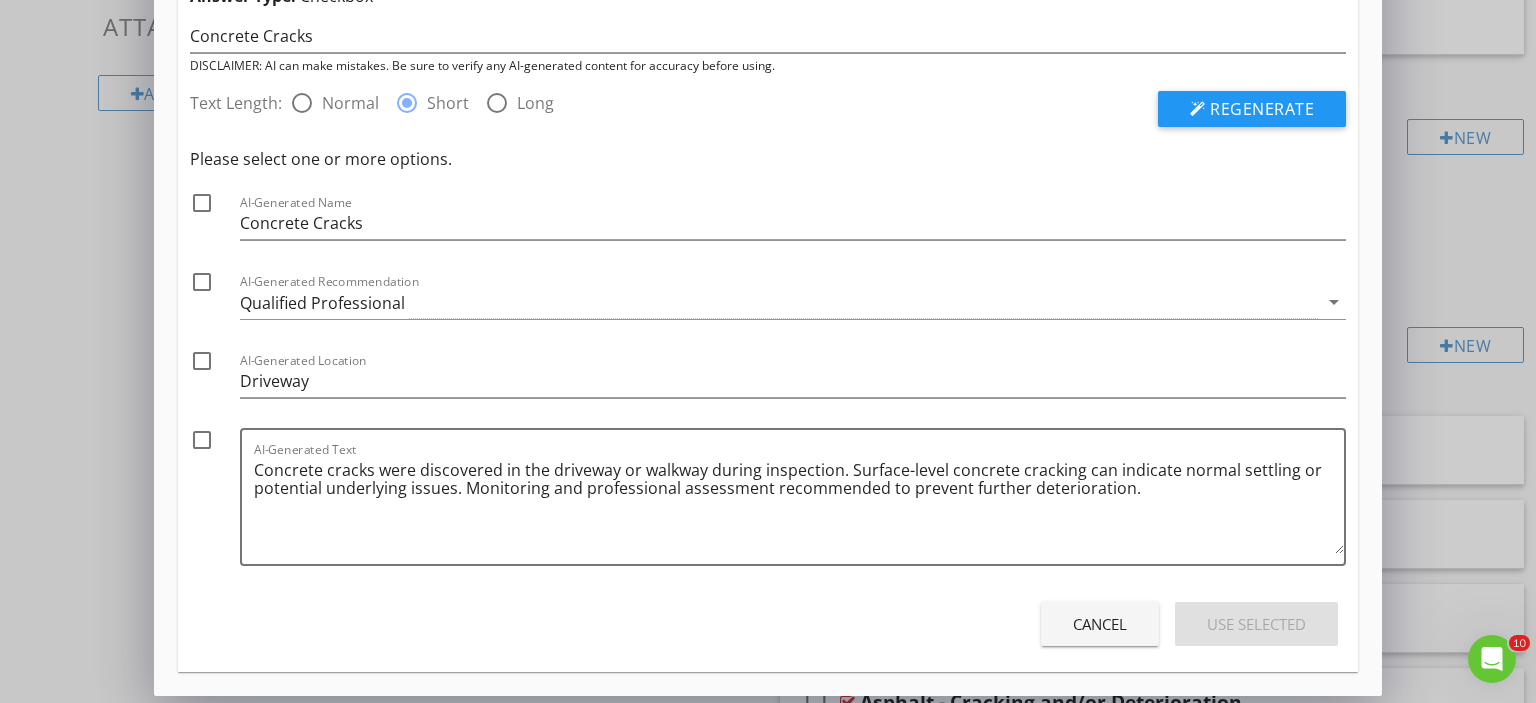 scroll, scrollTop: 111, scrollLeft: 0, axis: vertical 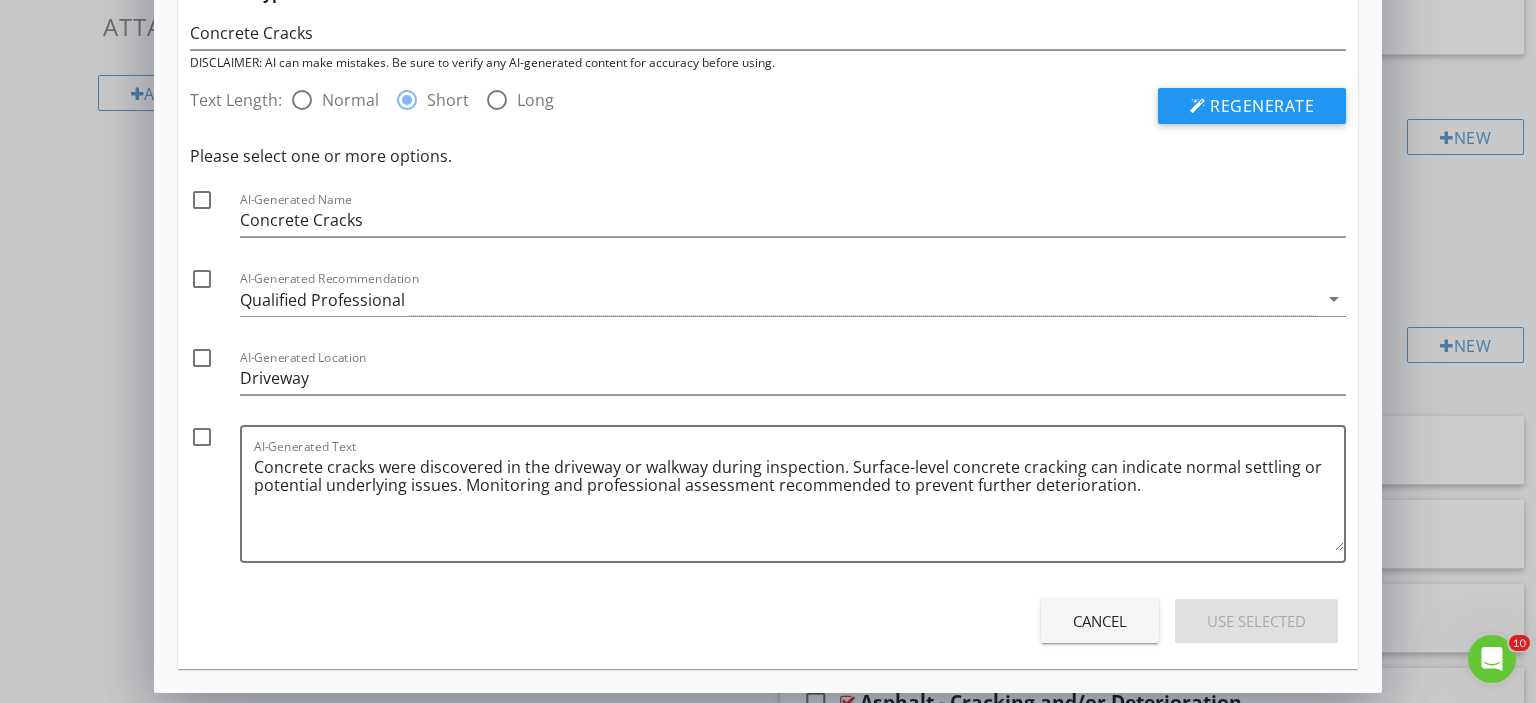 click at bounding box center (202, 437) 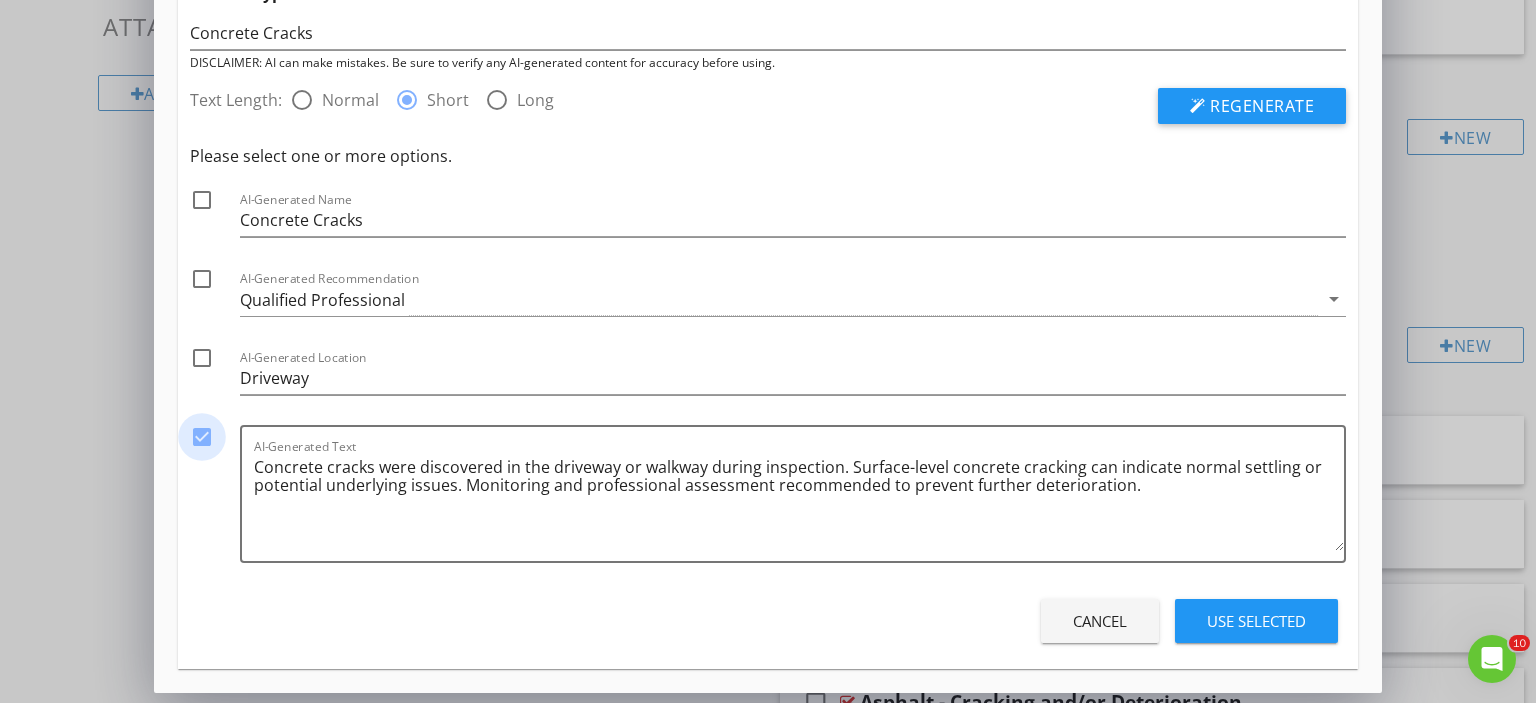 checkbox on "true" 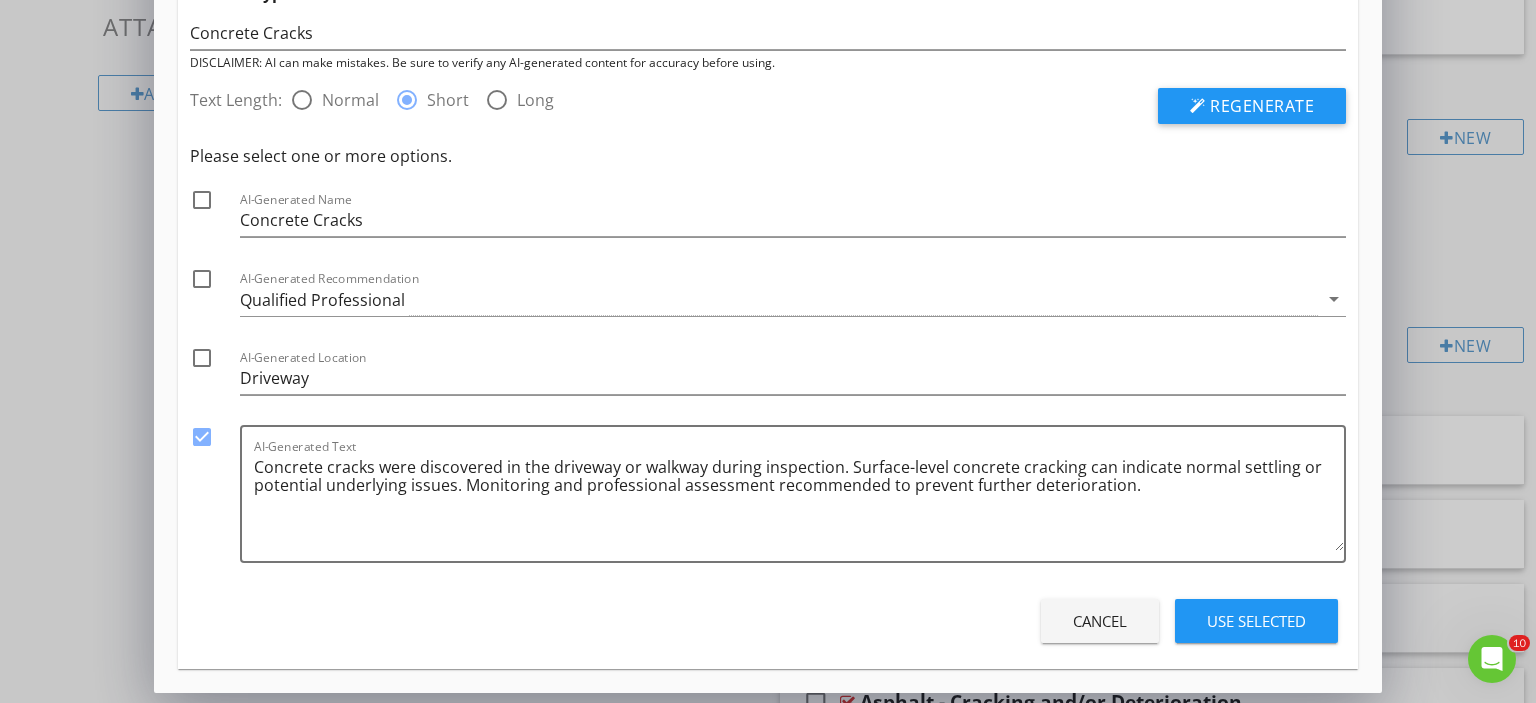 click on "Use Selected" at bounding box center [1256, 621] 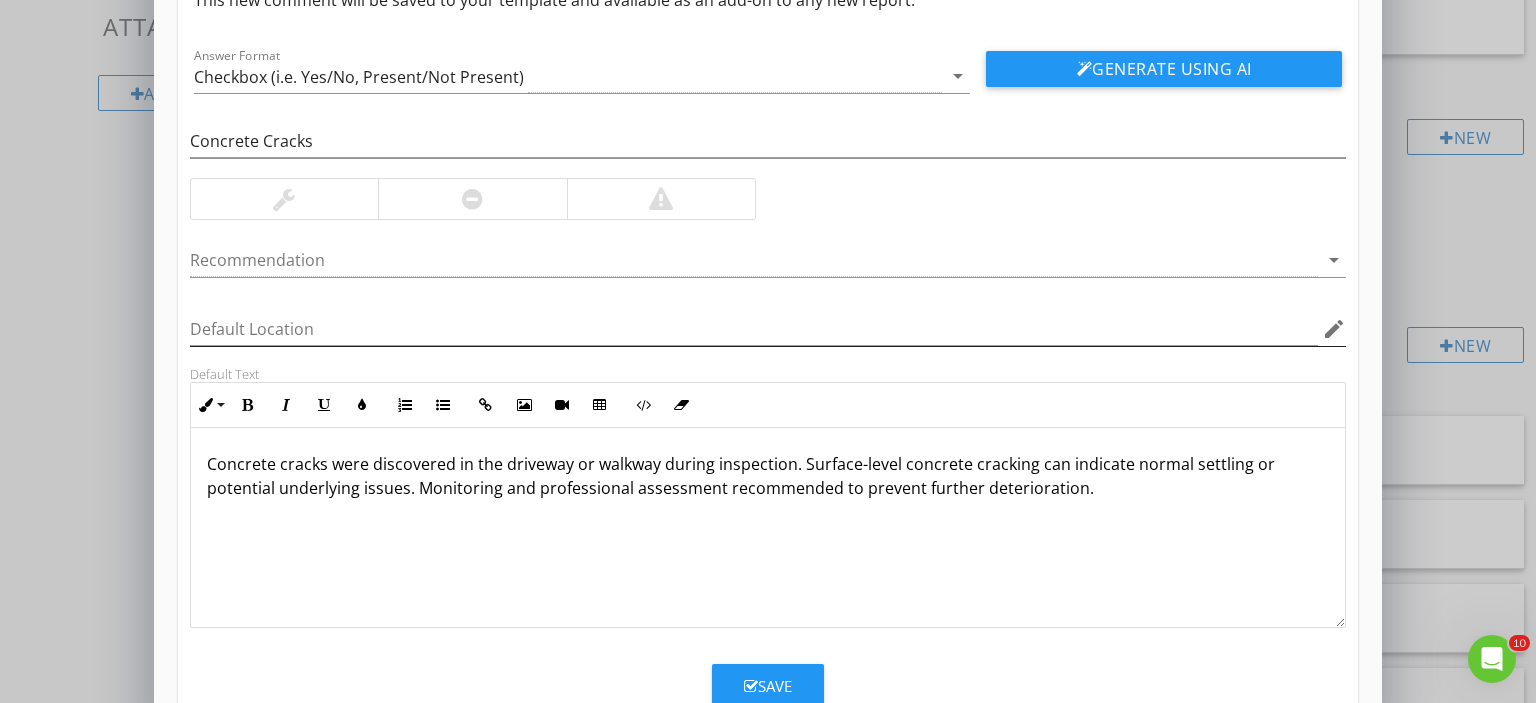 scroll, scrollTop: 163, scrollLeft: 0, axis: vertical 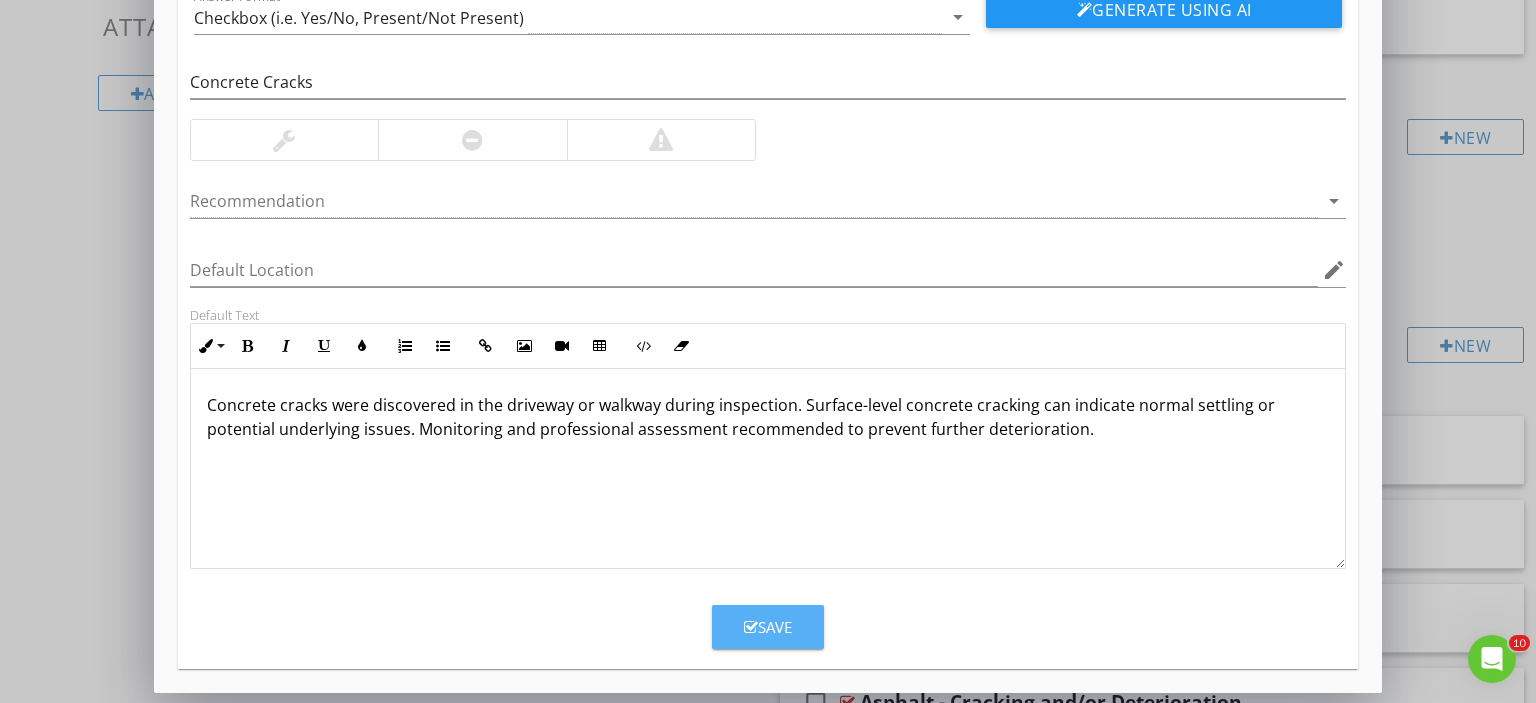 click on "Save" at bounding box center [768, 627] 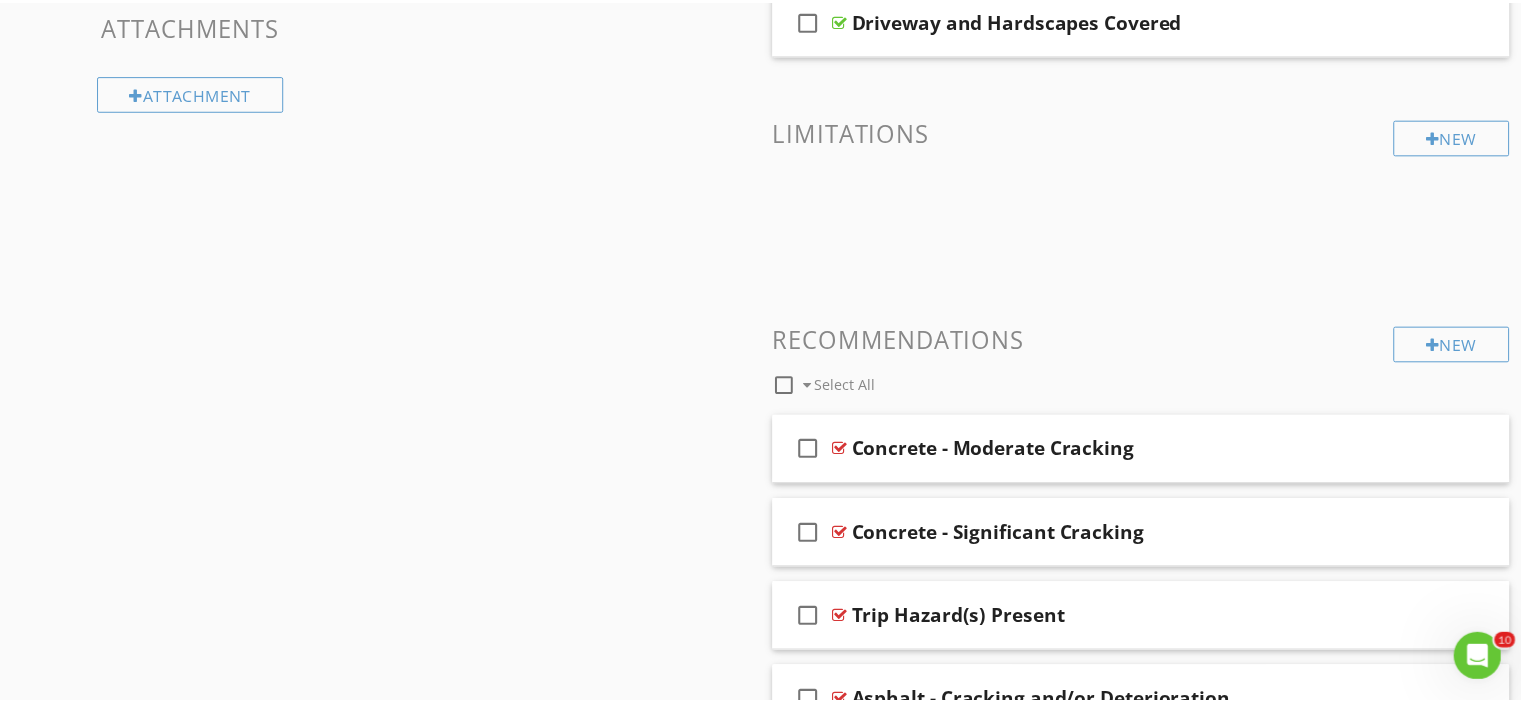 scroll, scrollTop: 67, scrollLeft: 0, axis: vertical 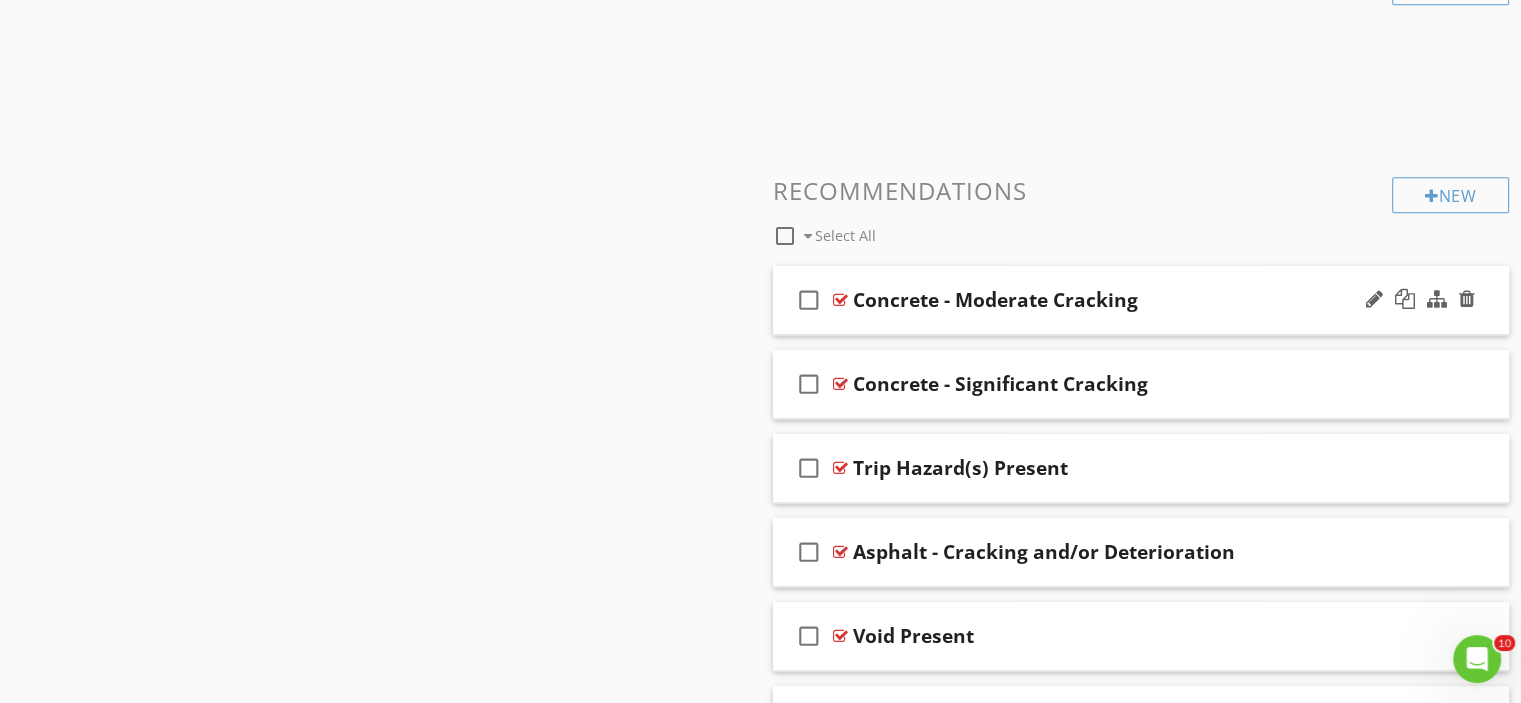 click at bounding box center (840, 300) 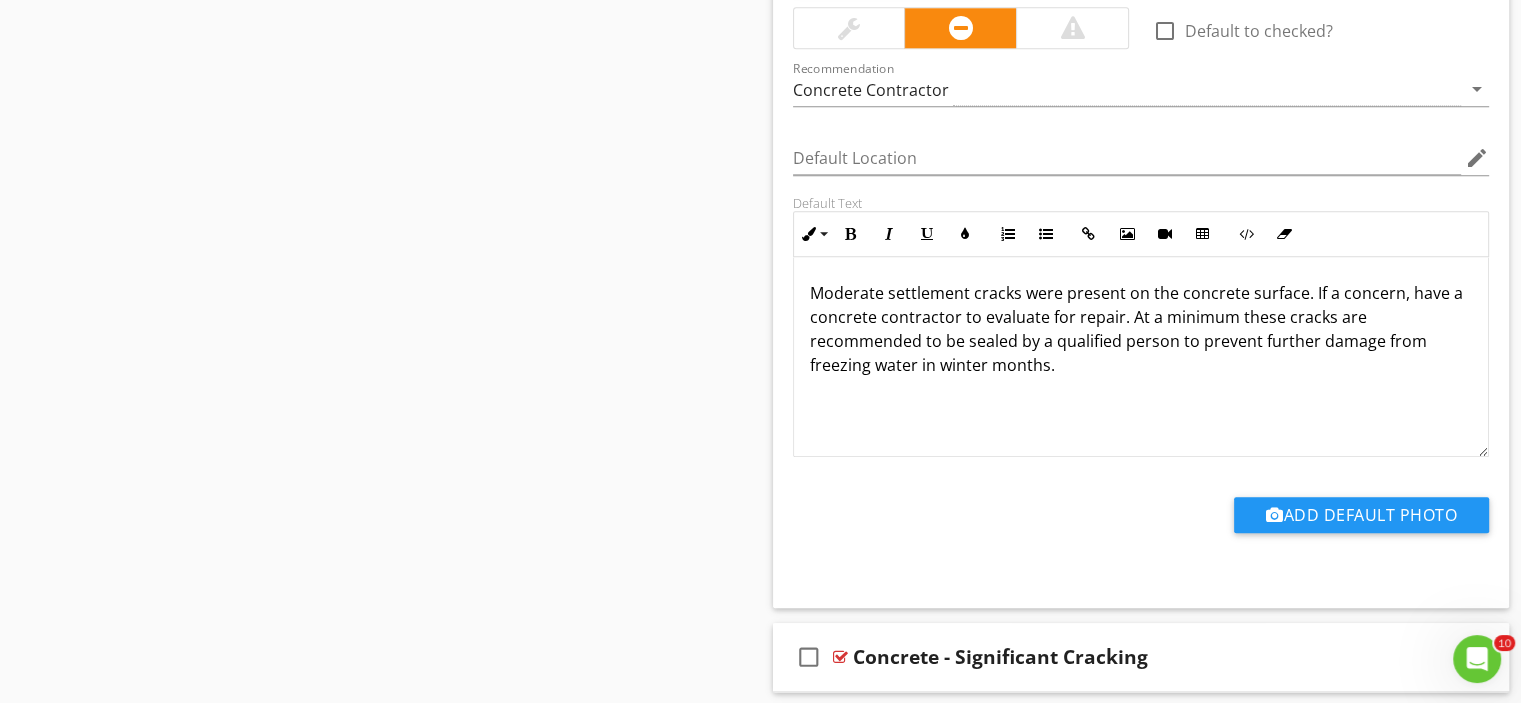 scroll, scrollTop: 1704, scrollLeft: 0, axis: vertical 